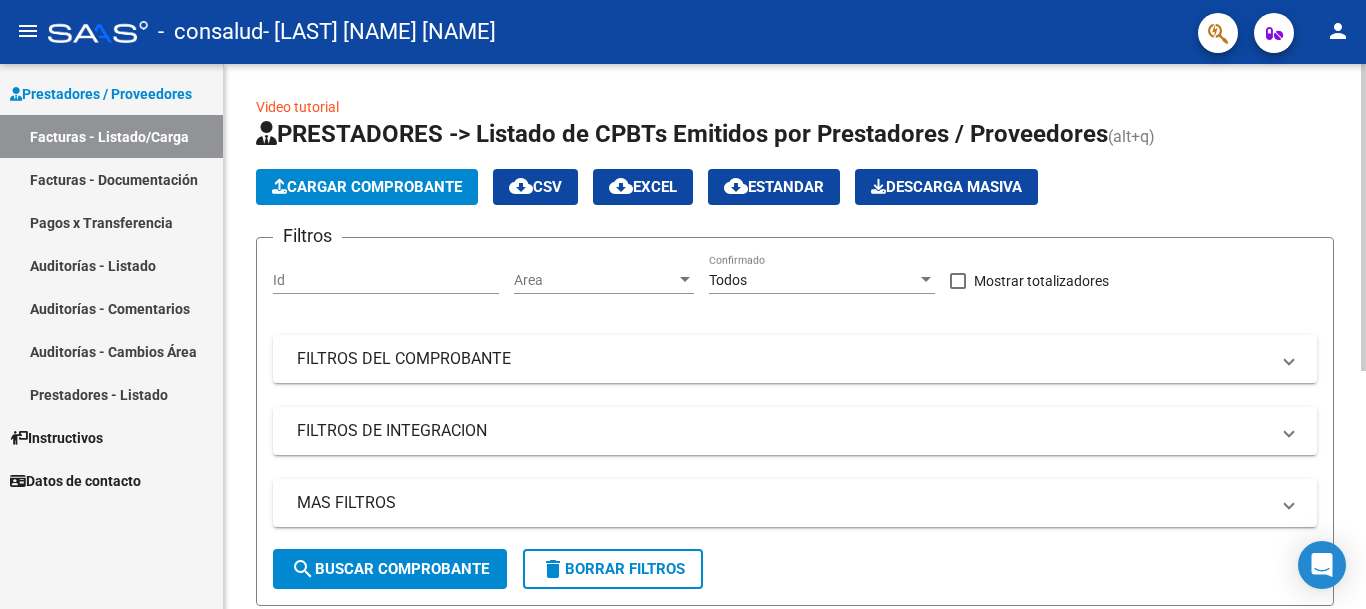 scroll, scrollTop: 0, scrollLeft: 0, axis: both 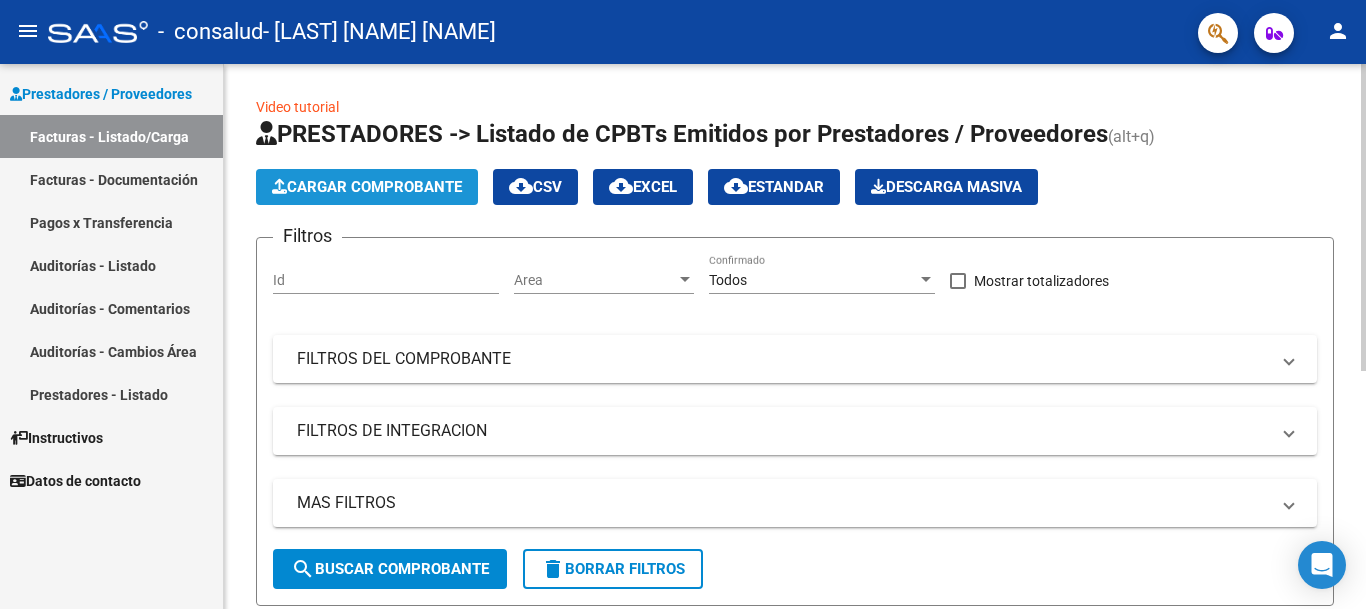click on "Cargar Comprobante" 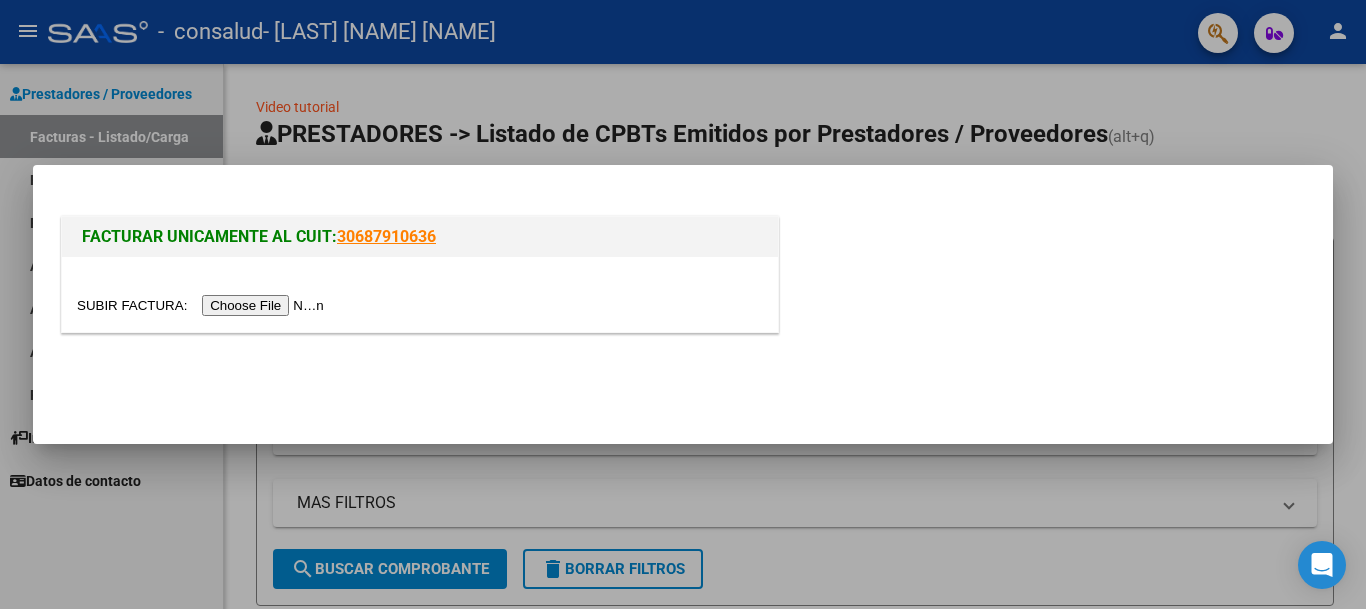 click at bounding box center [203, 305] 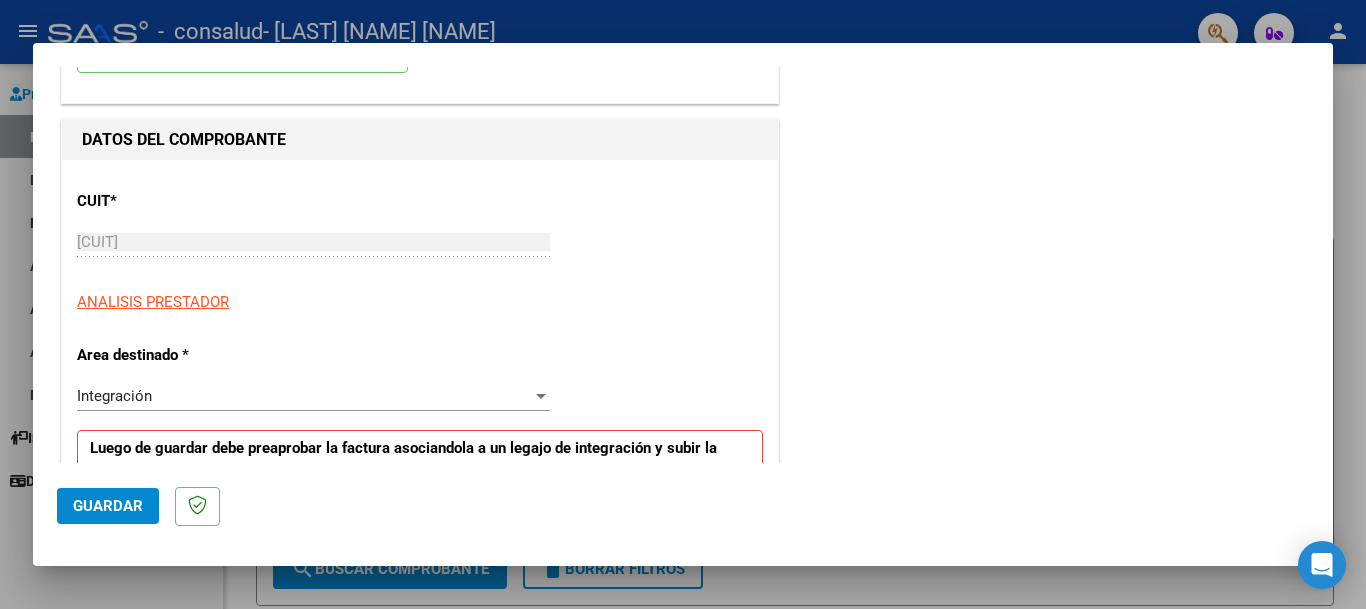 scroll, scrollTop: 422, scrollLeft: 0, axis: vertical 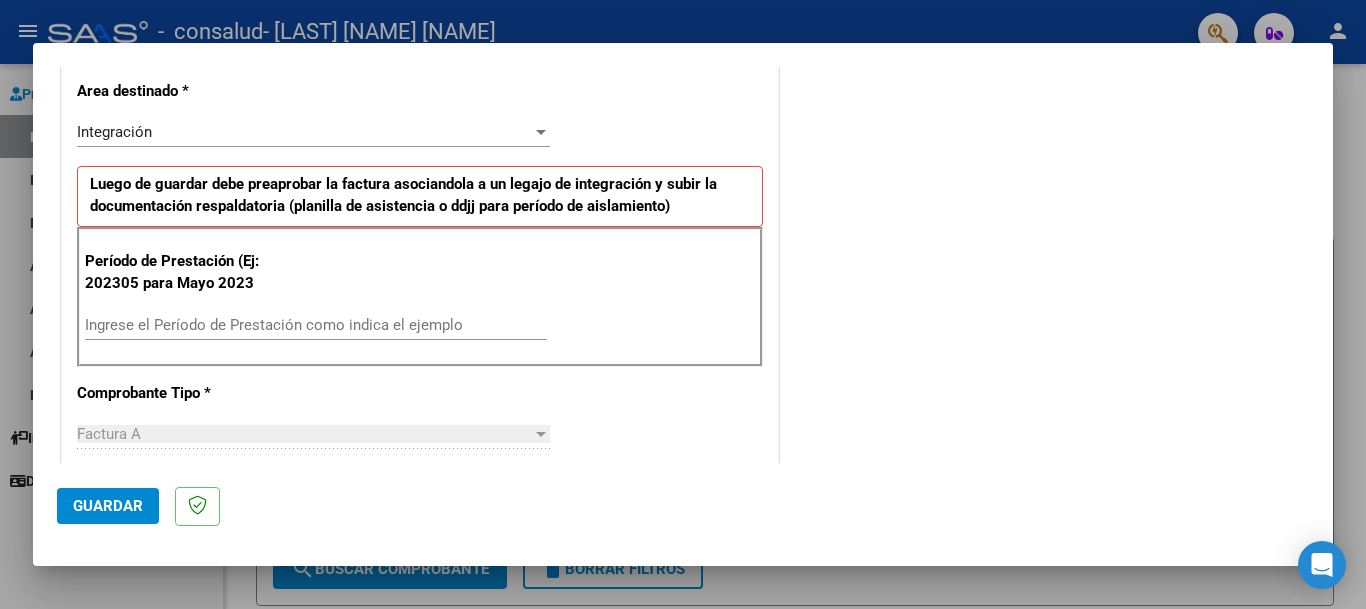 click on "Ingrese el Período de Prestación como indica el ejemplo" at bounding box center (316, 325) 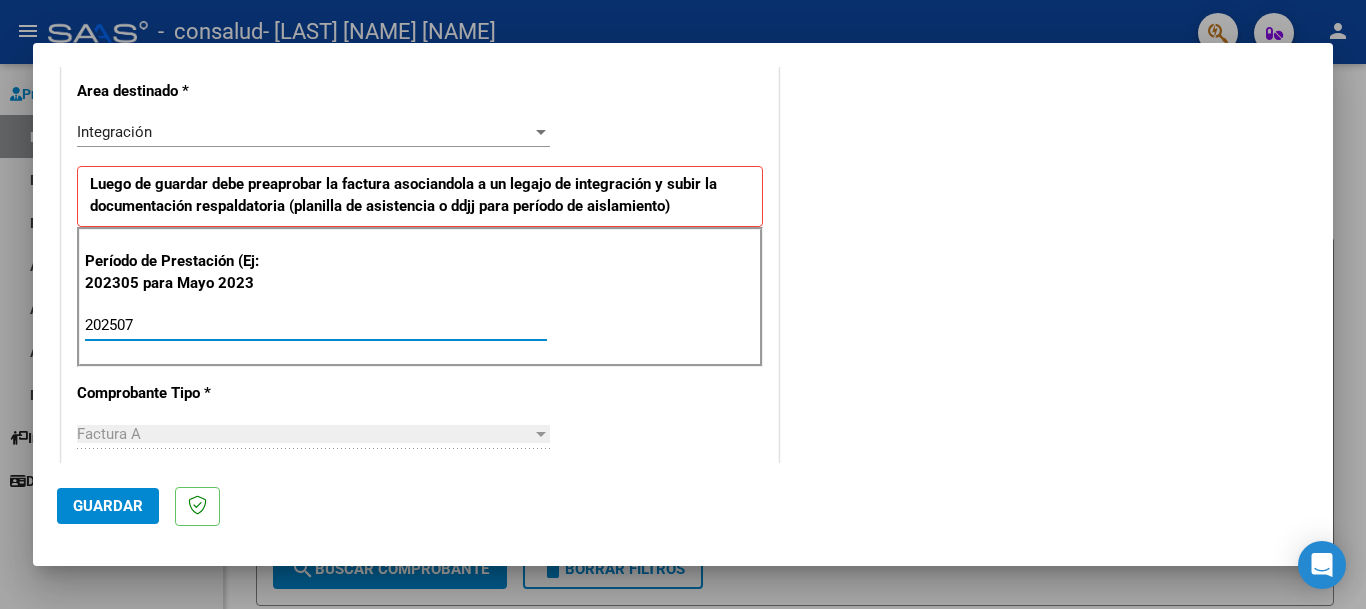 type on "202507" 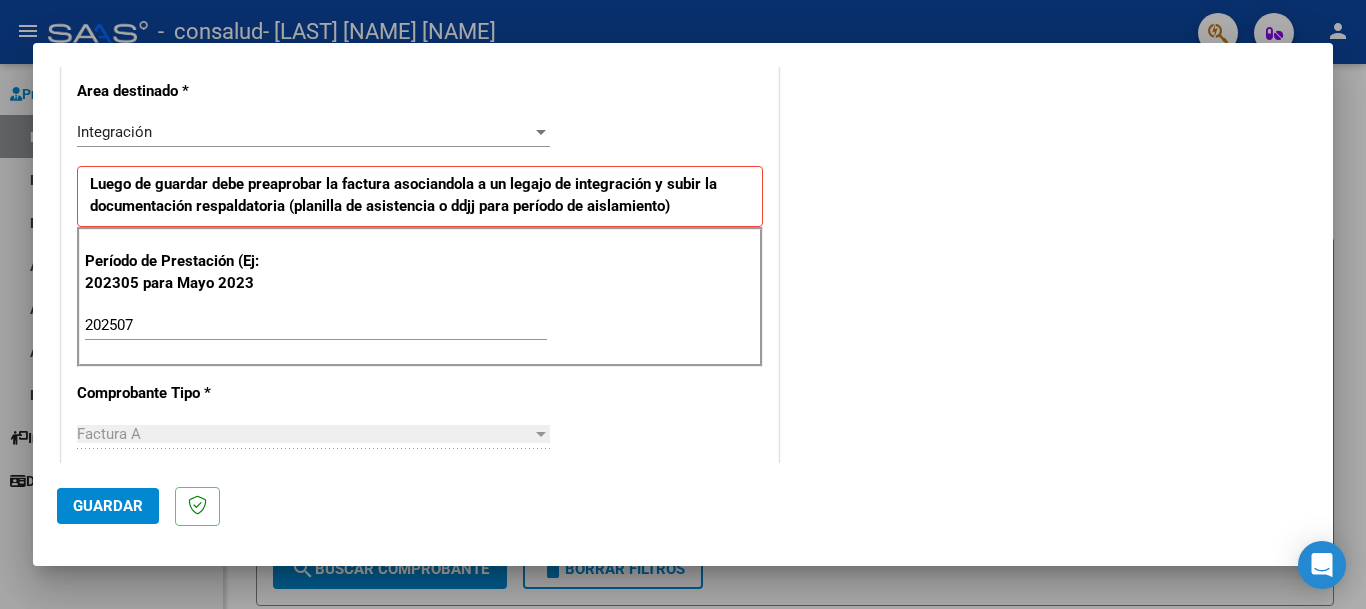 click at bounding box center (541, 434) 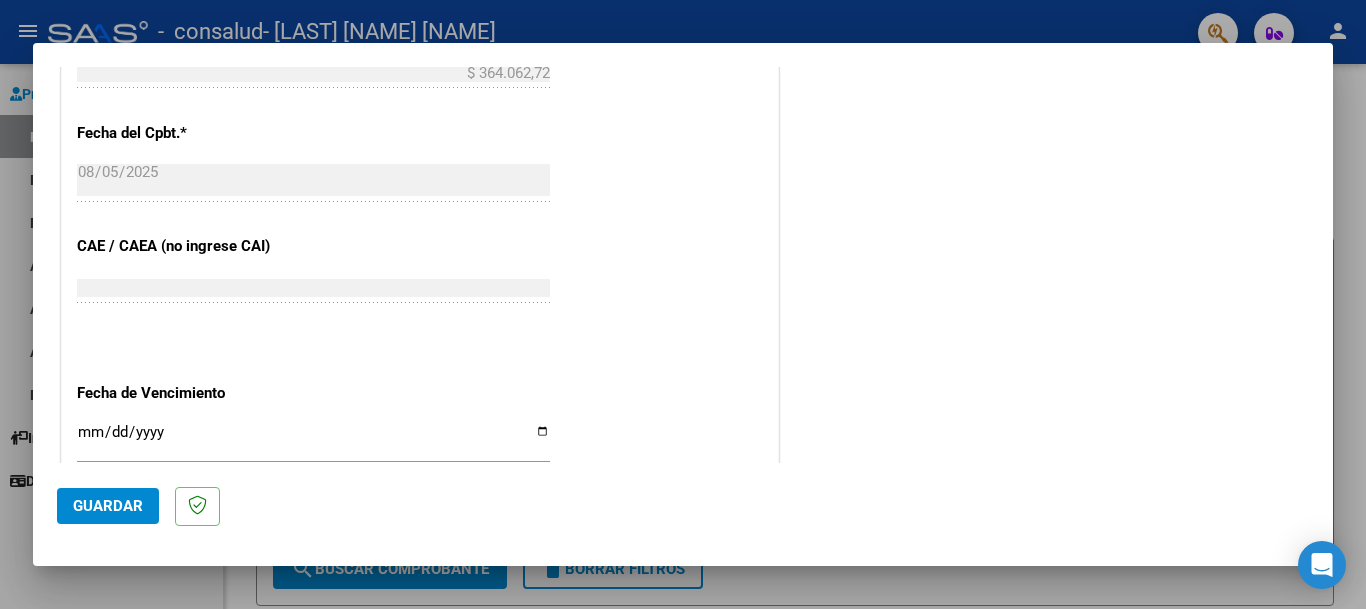scroll, scrollTop: 1107, scrollLeft: 0, axis: vertical 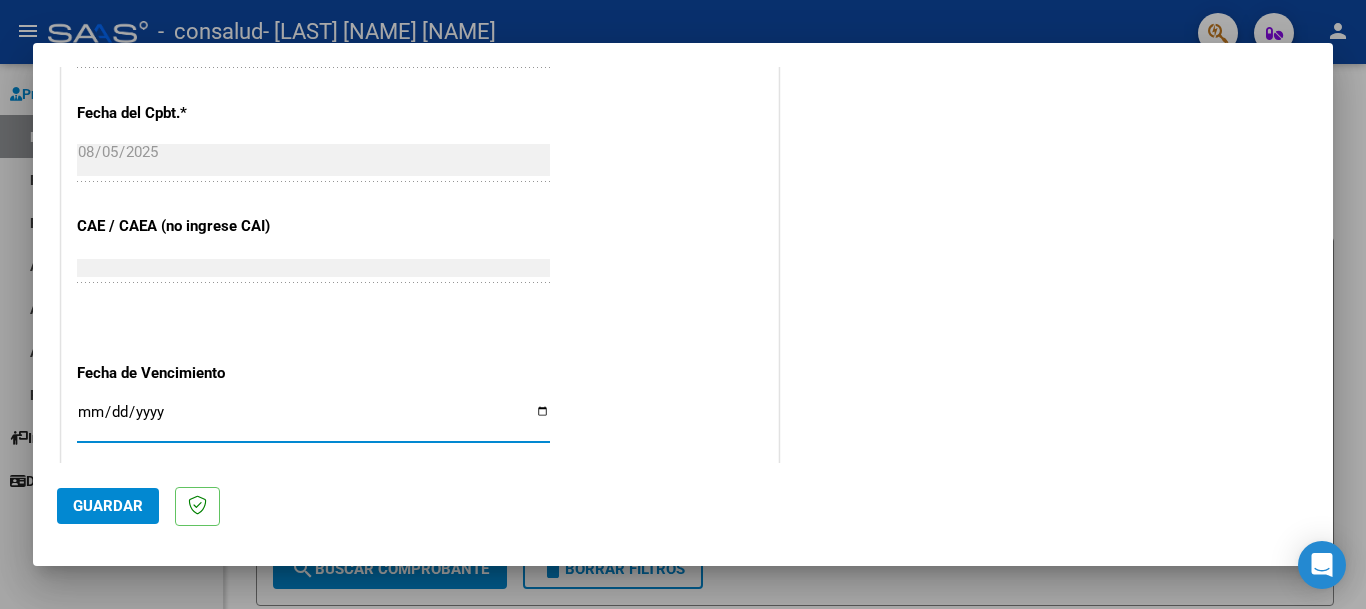 click on "Ingresar la fecha" at bounding box center (313, 420) 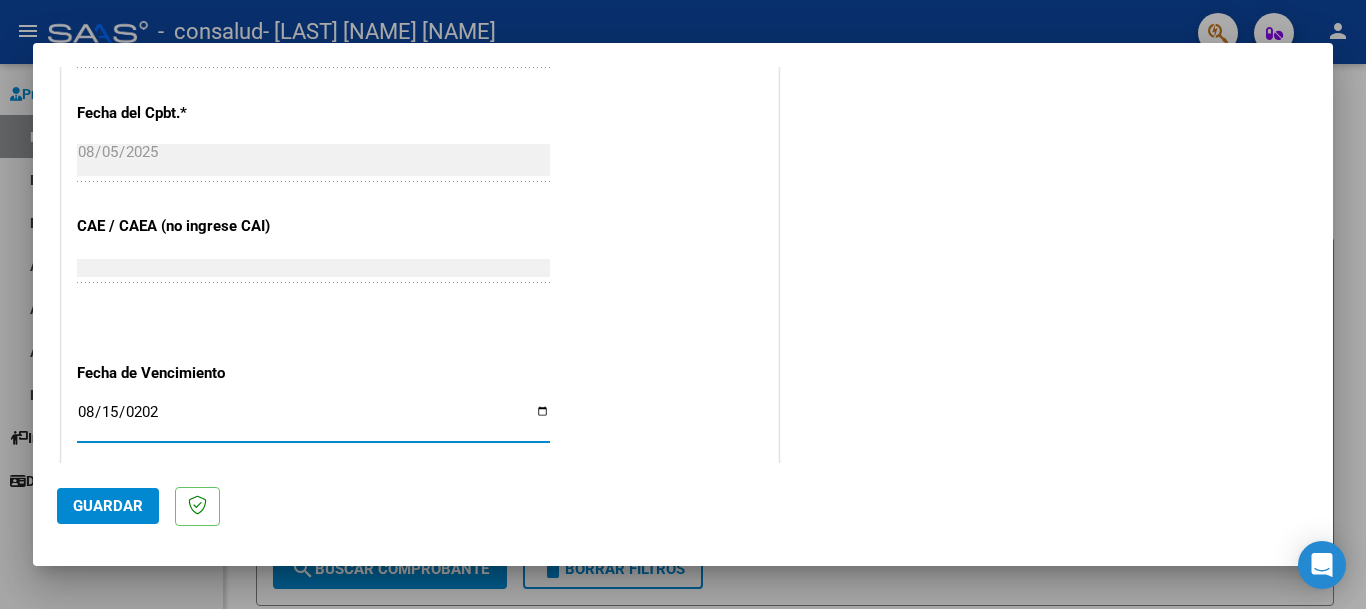 type on "2025-08-15" 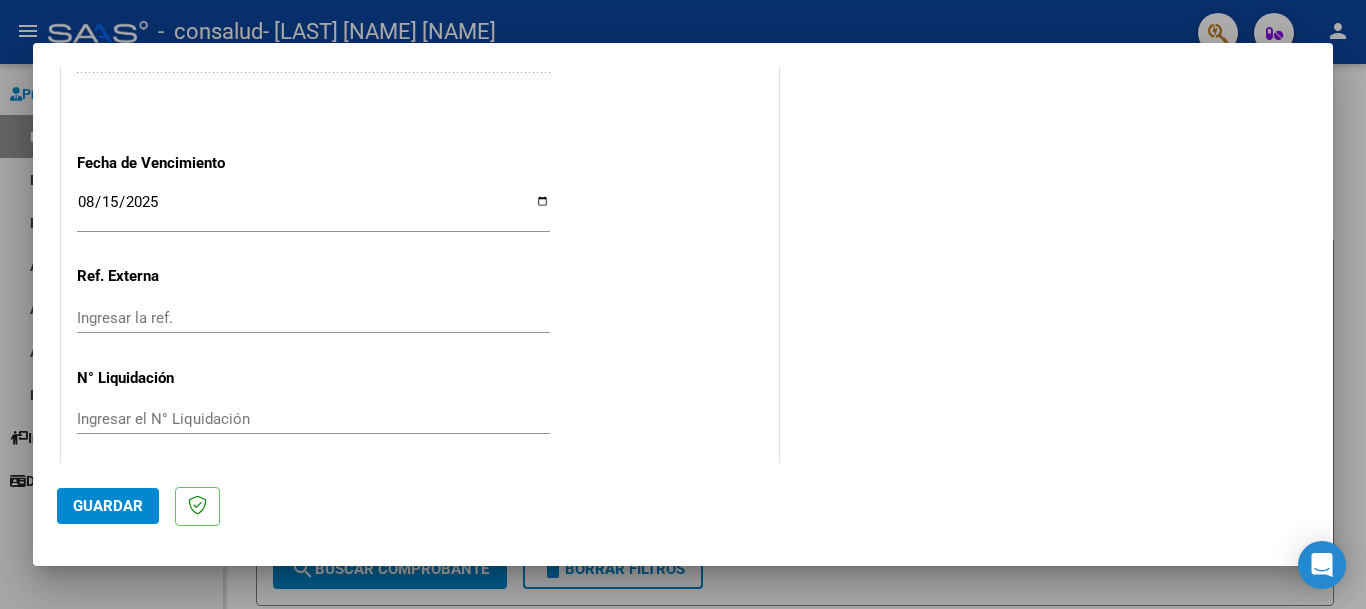 scroll, scrollTop: 1327, scrollLeft: 0, axis: vertical 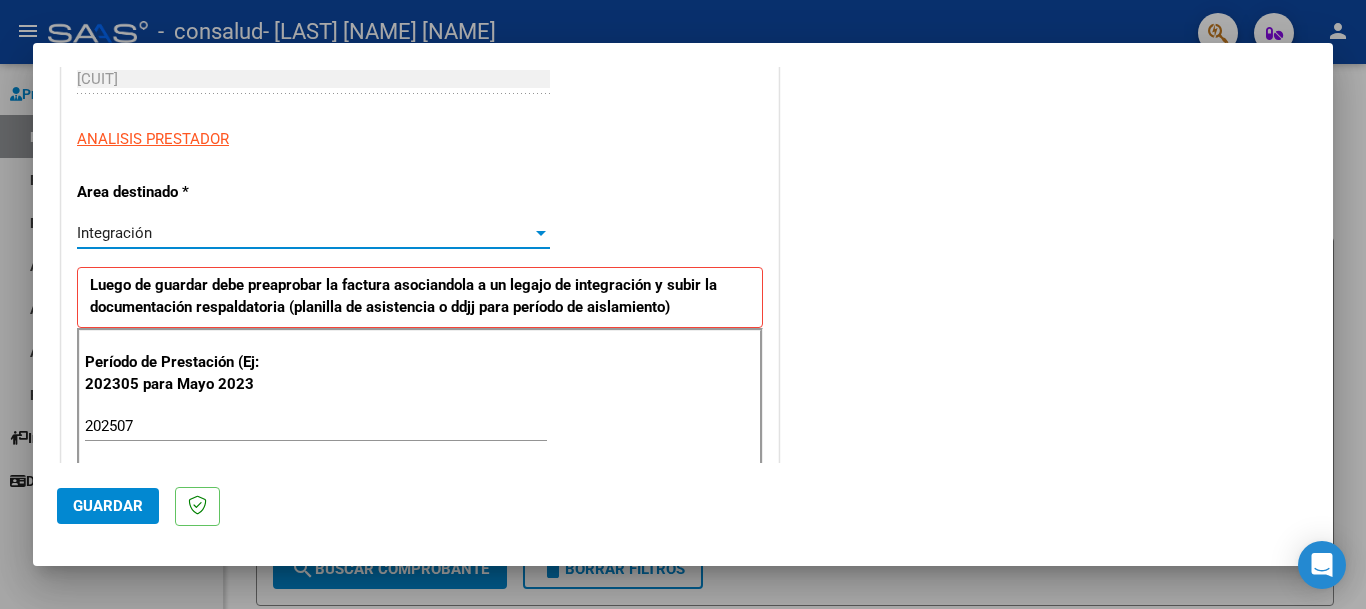click at bounding box center [541, 233] 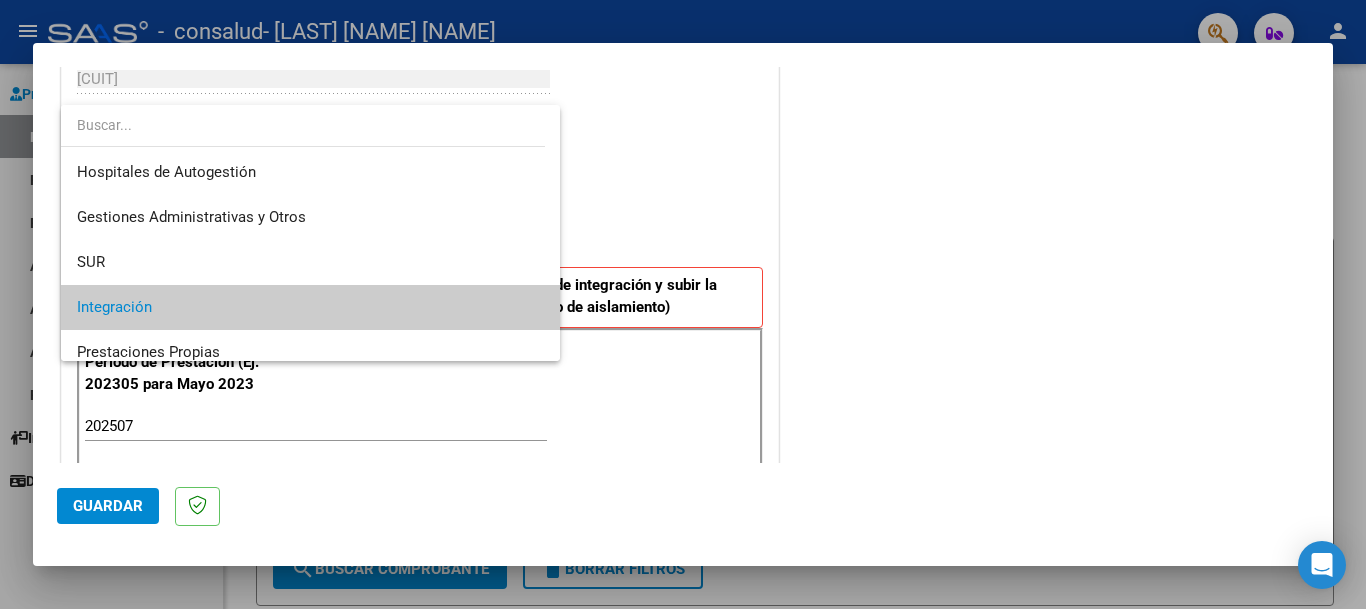 scroll, scrollTop: 75, scrollLeft: 0, axis: vertical 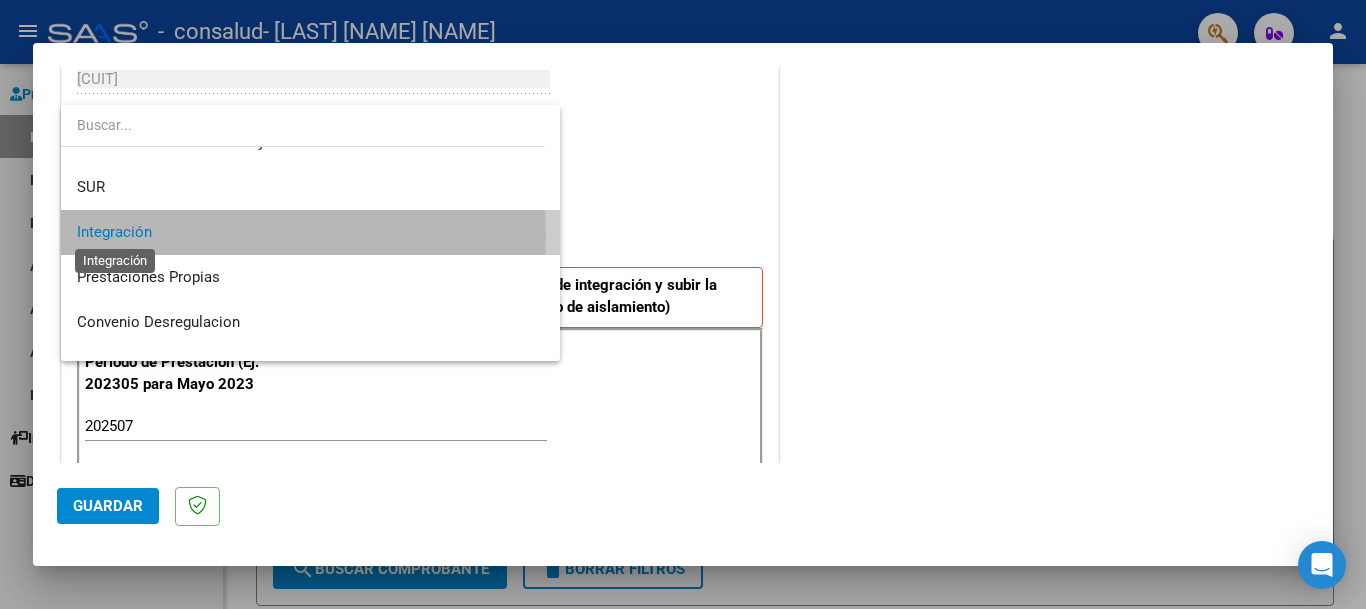 click on "Integración" at bounding box center [114, 232] 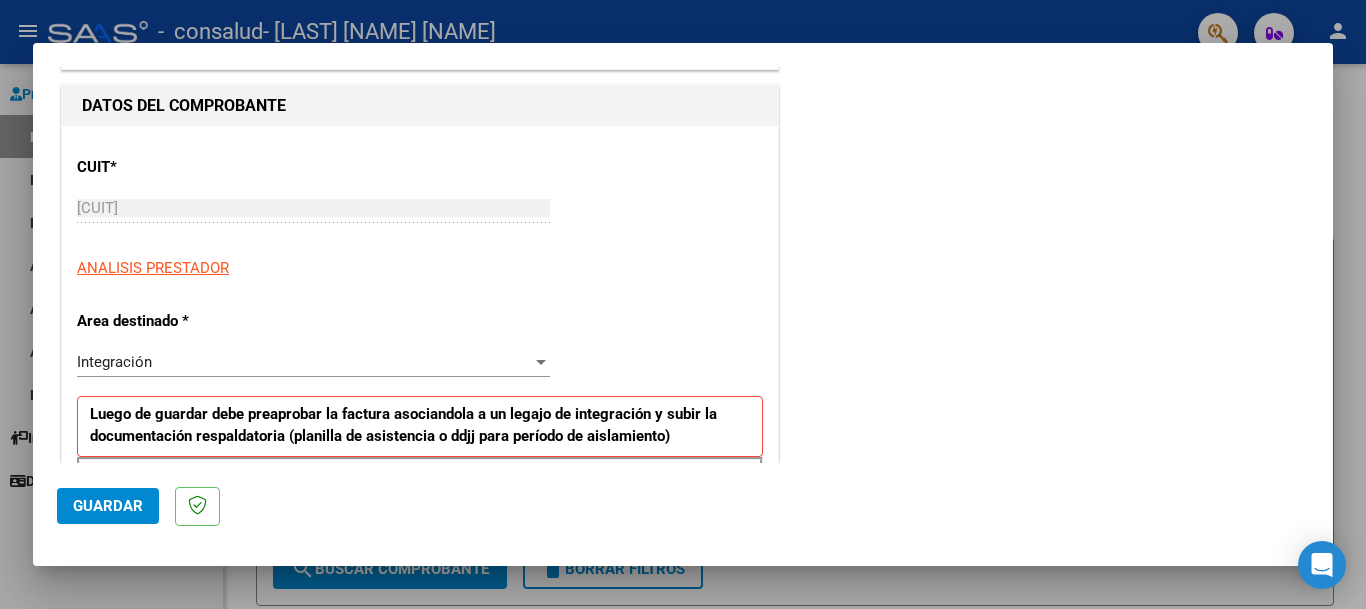 scroll, scrollTop: 0, scrollLeft: 0, axis: both 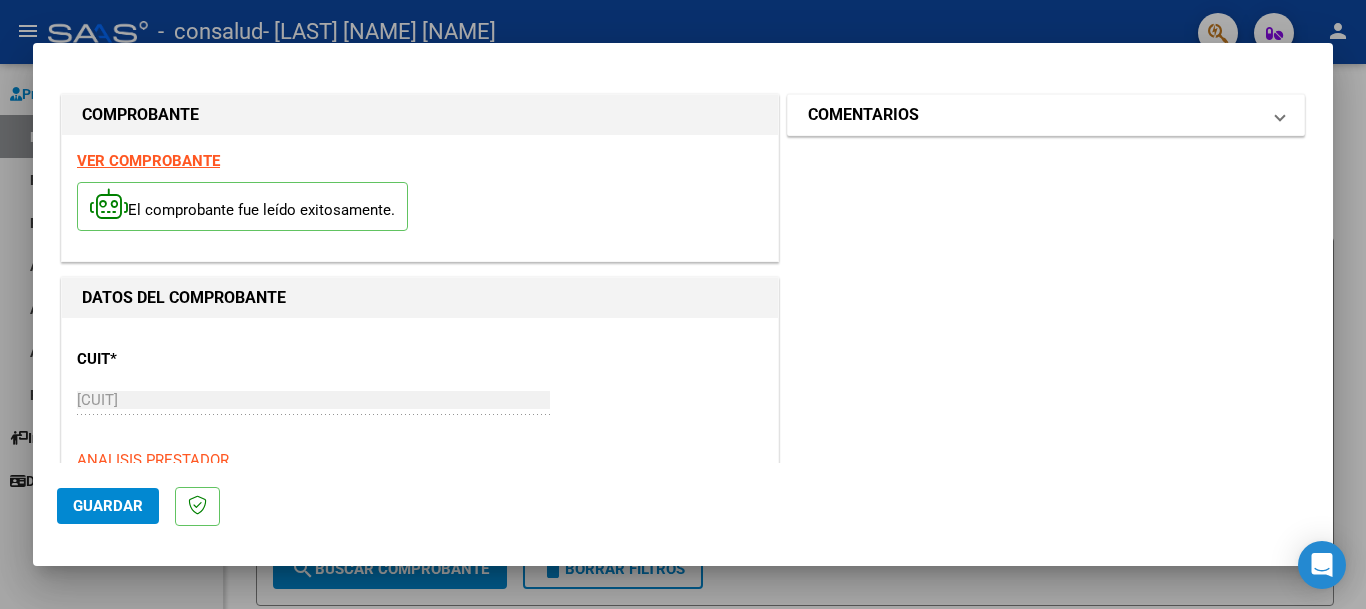 click at bounding box center (1280, 115) 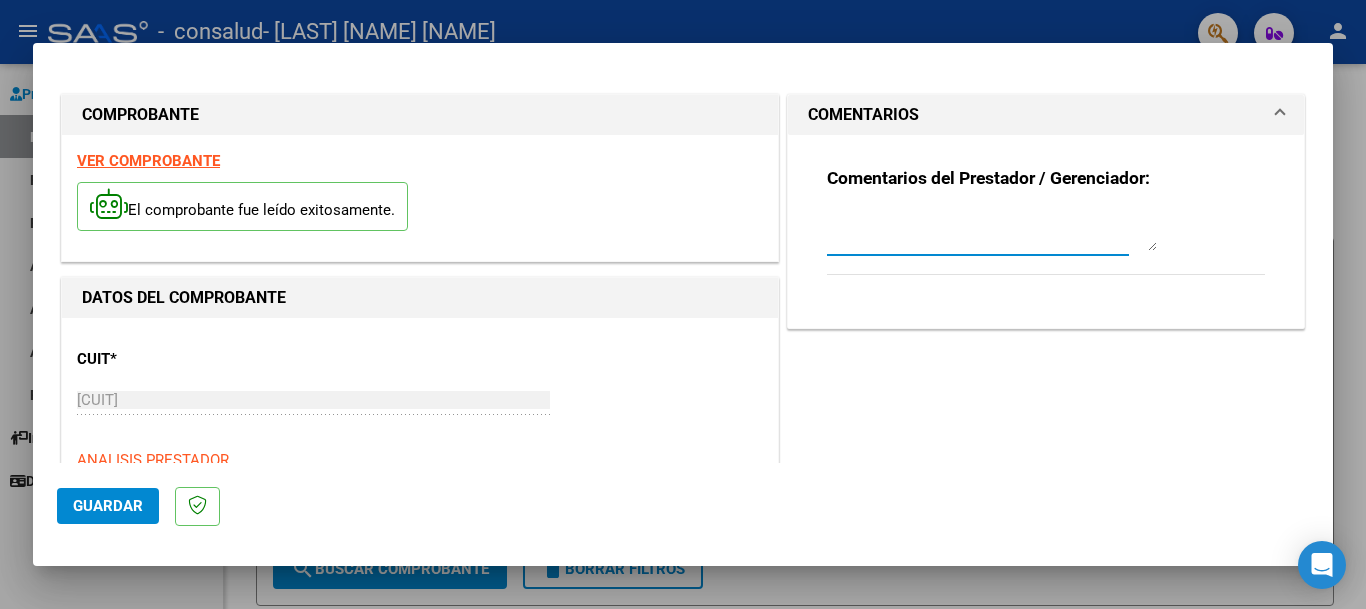 click at bounding box center (992, 231) 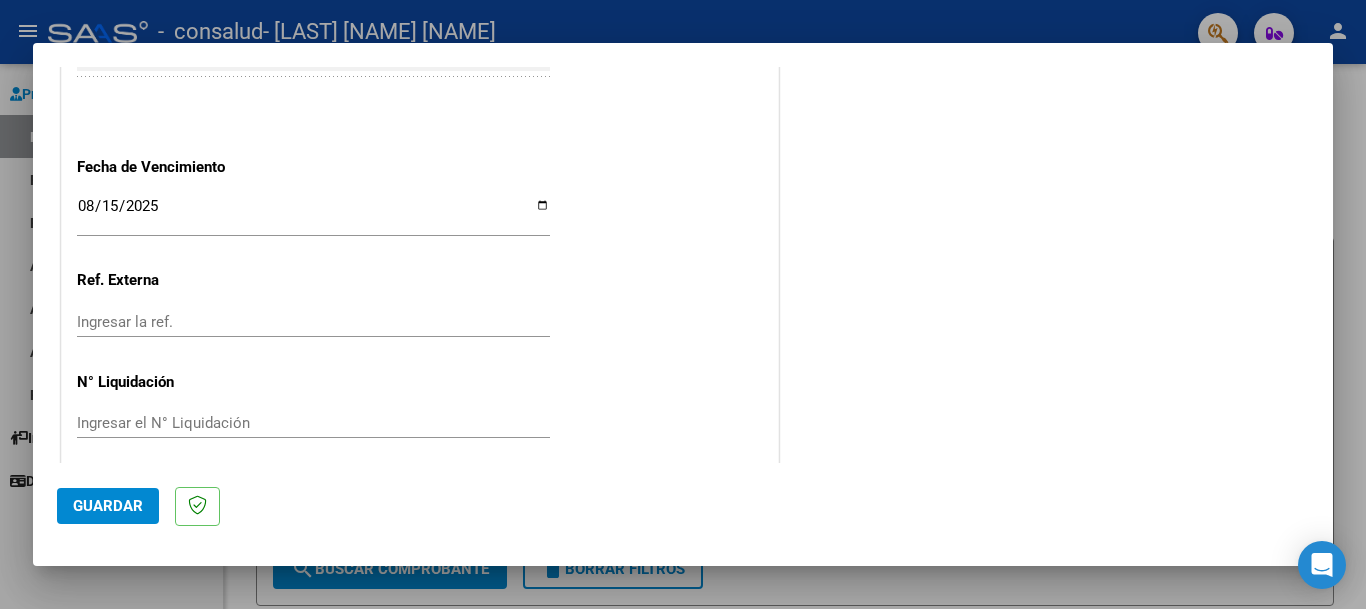 scroll, scrollTop: 1327, scrollLeft: 0, axis: vertical 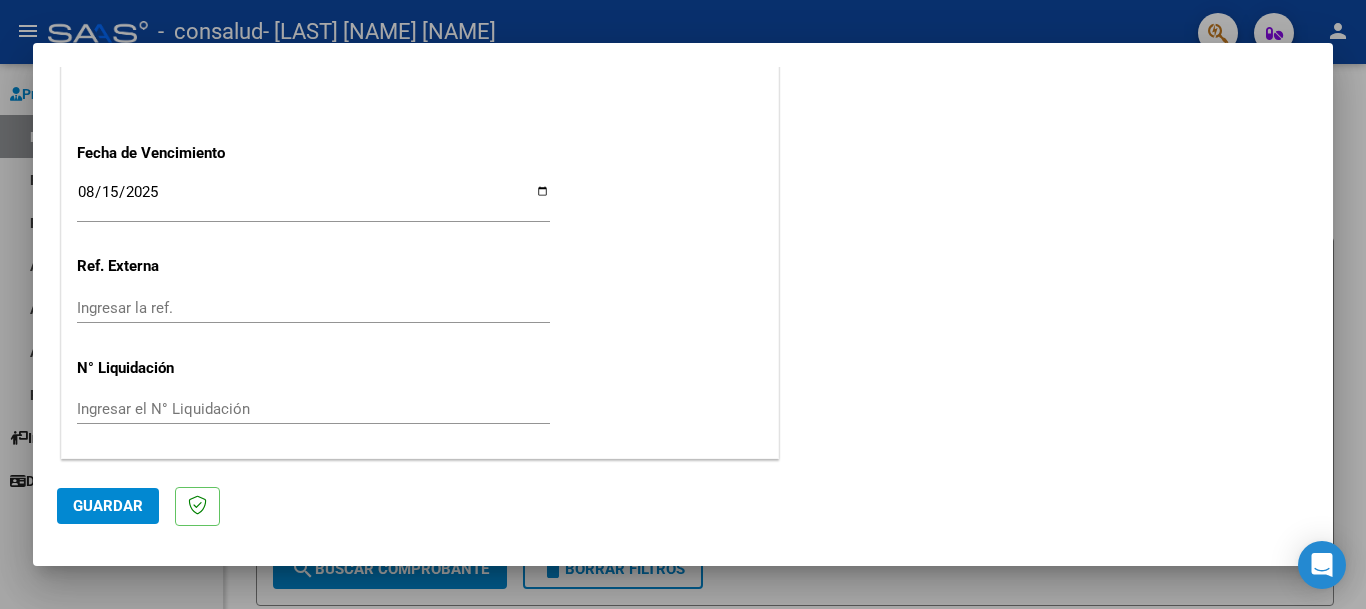 click on "Guardar" 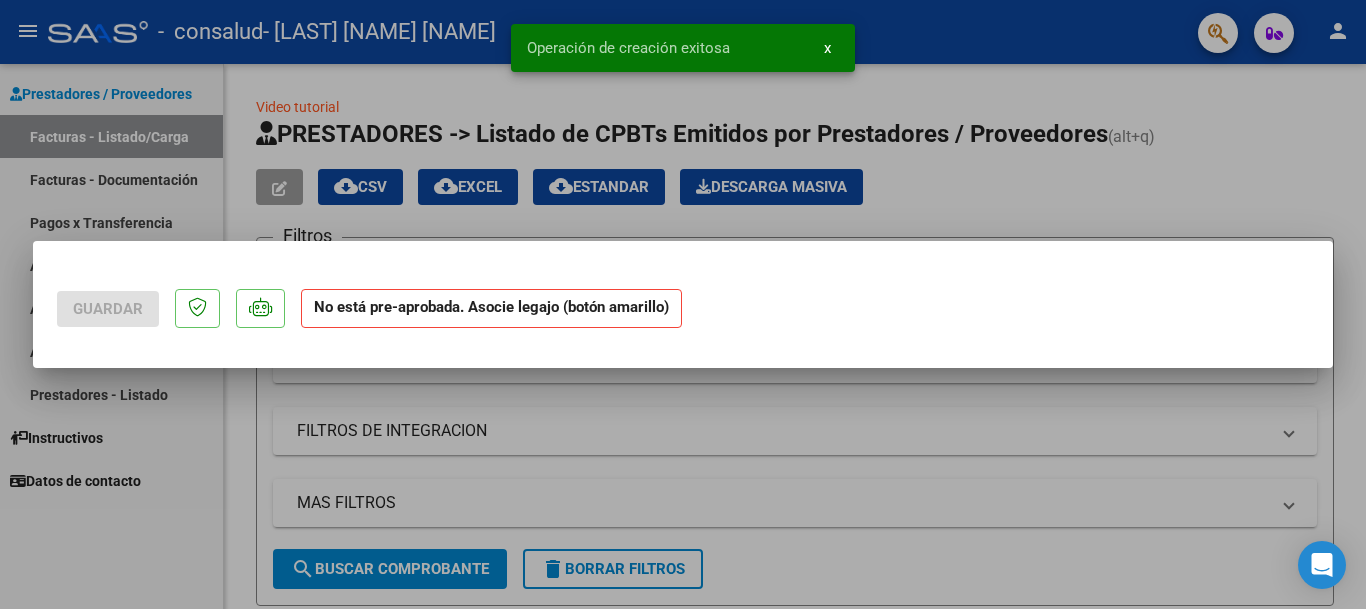 scroll, scrollTop: 0, scrollLeft: 0, axis: both 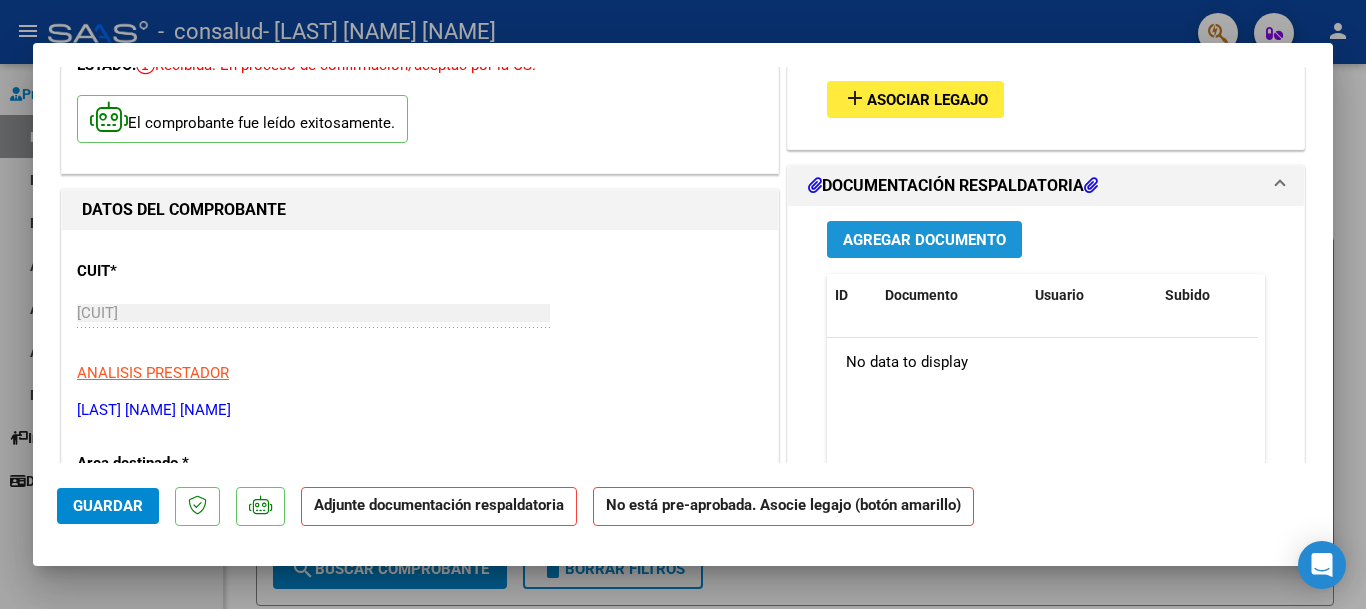 click on "Agregar Documento" at bounding box center (924, 240) 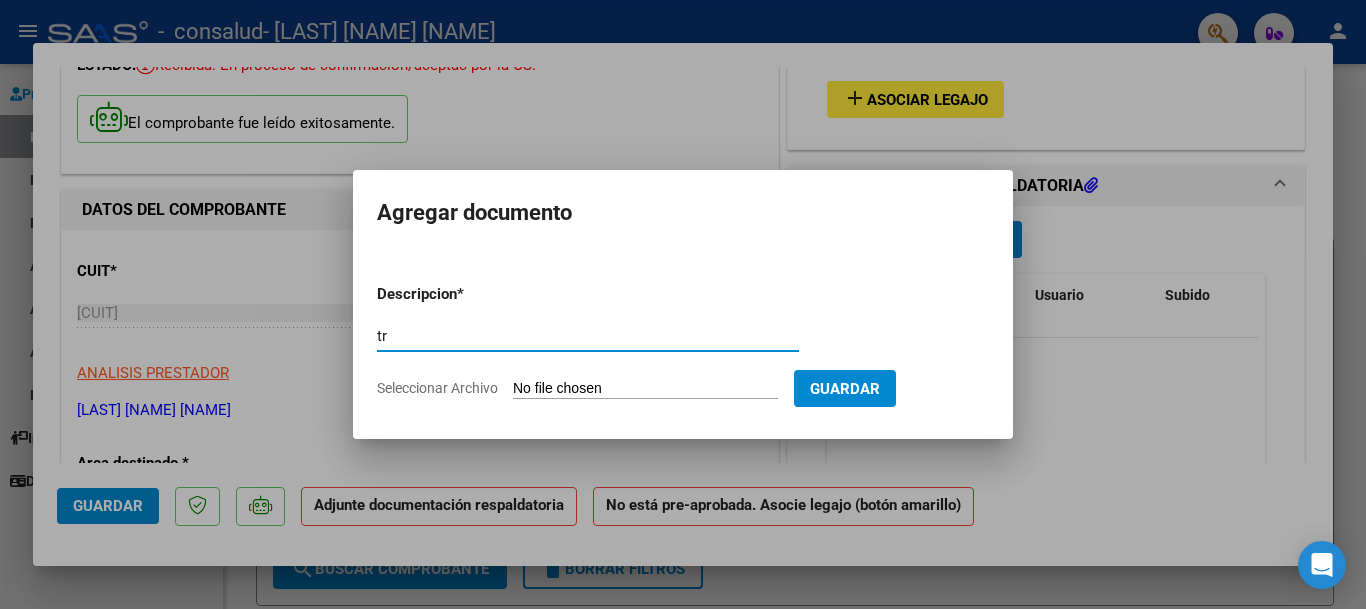 type on "t" 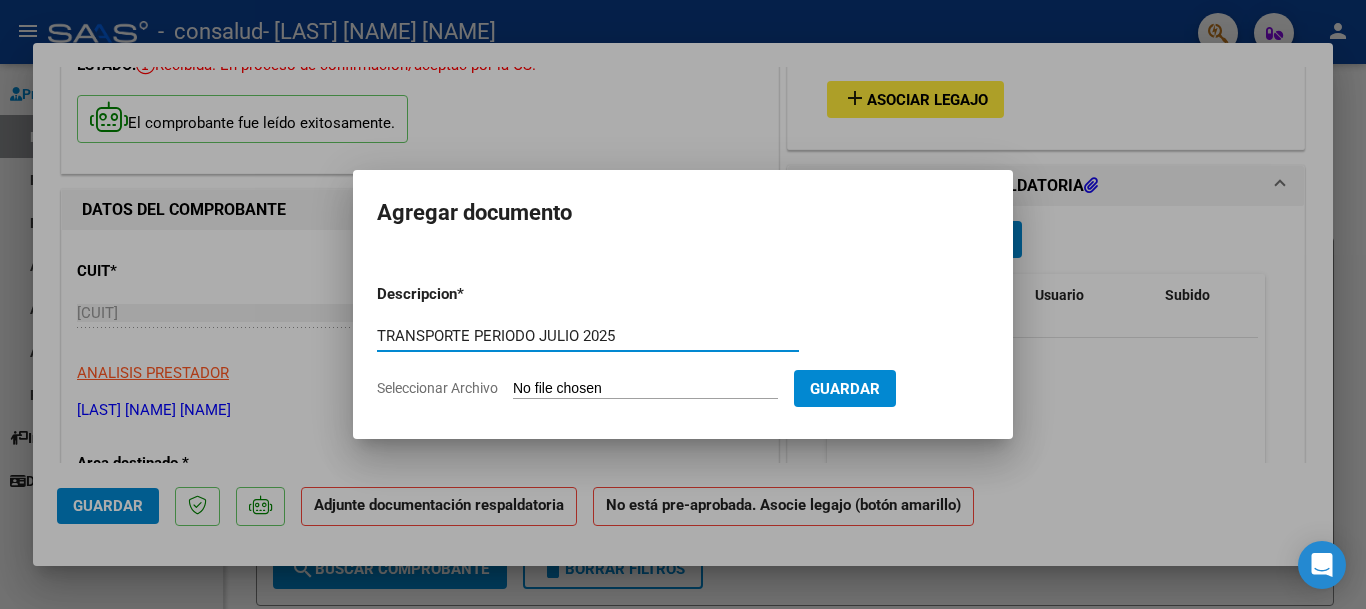 type on "TRANSPORTE PERIODO JULIO 2025" 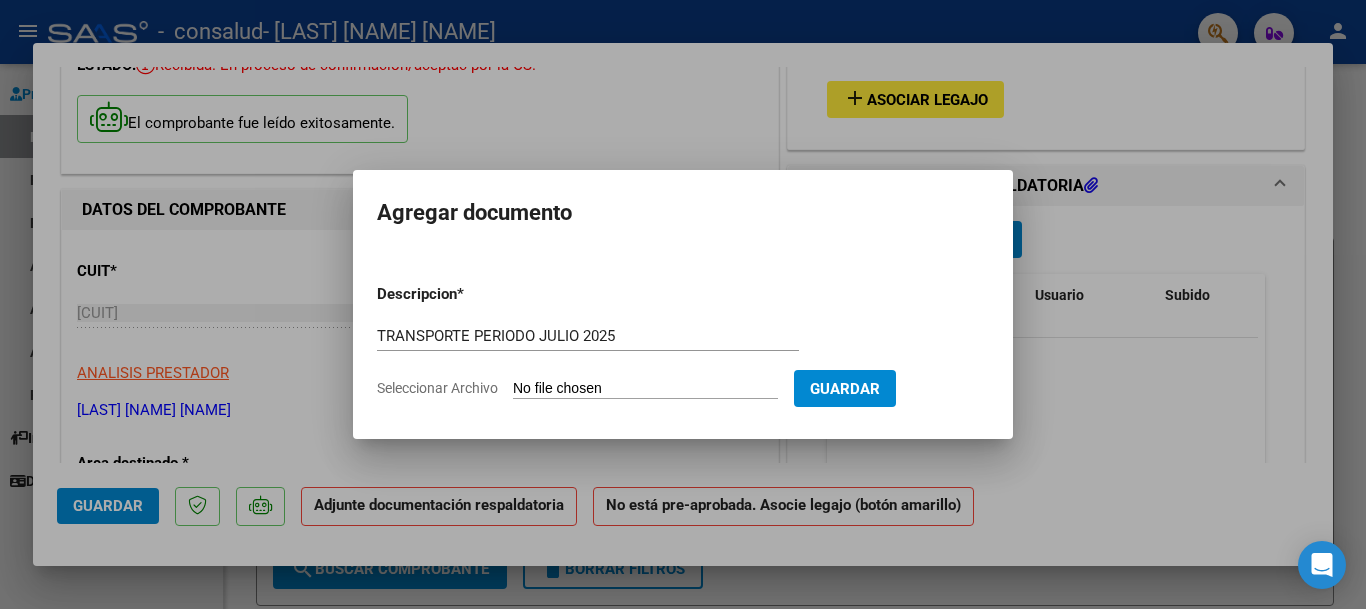 type on "C:\fakepath\planilla asistencia [NAME] julio25.pdf" 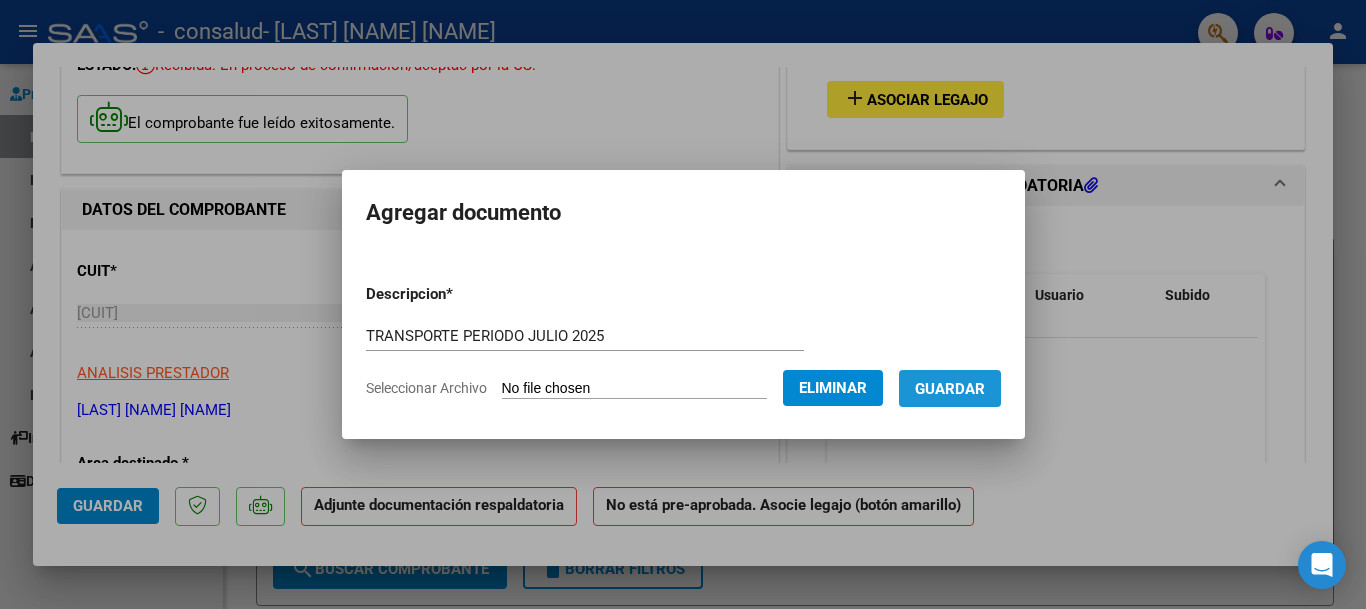 click on "Guardar" at bounding box center (950, 389) 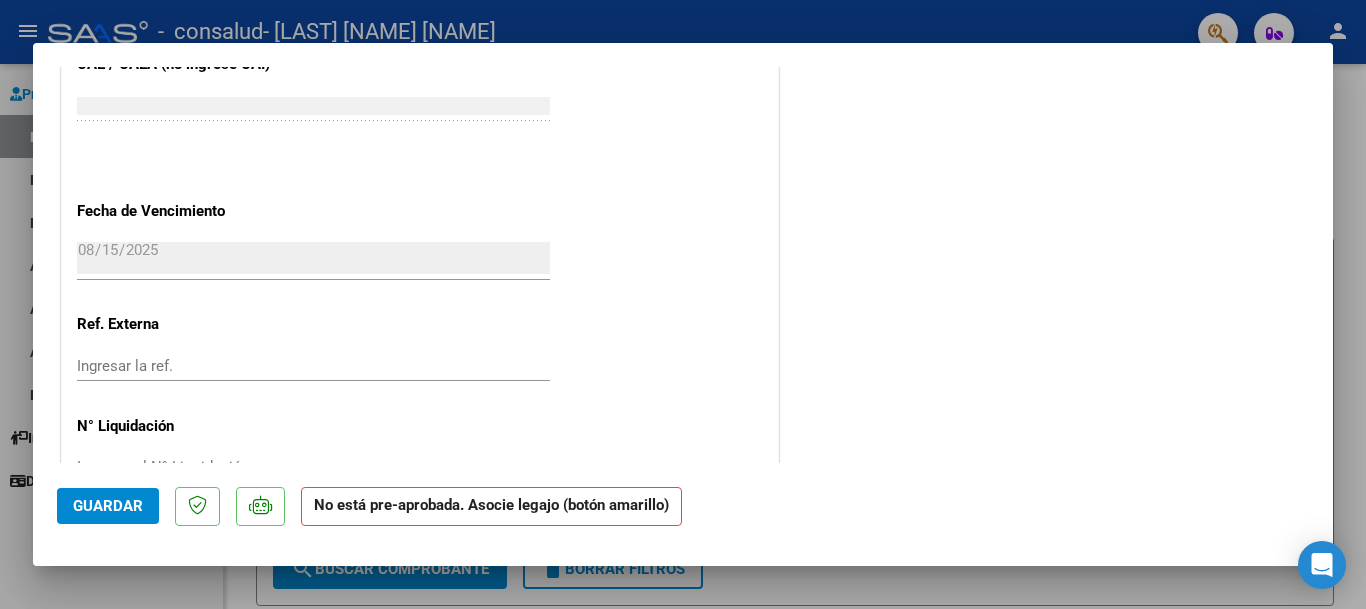 scroll, scrollTop: 1342, scrollLeft: 0, axis: vertical 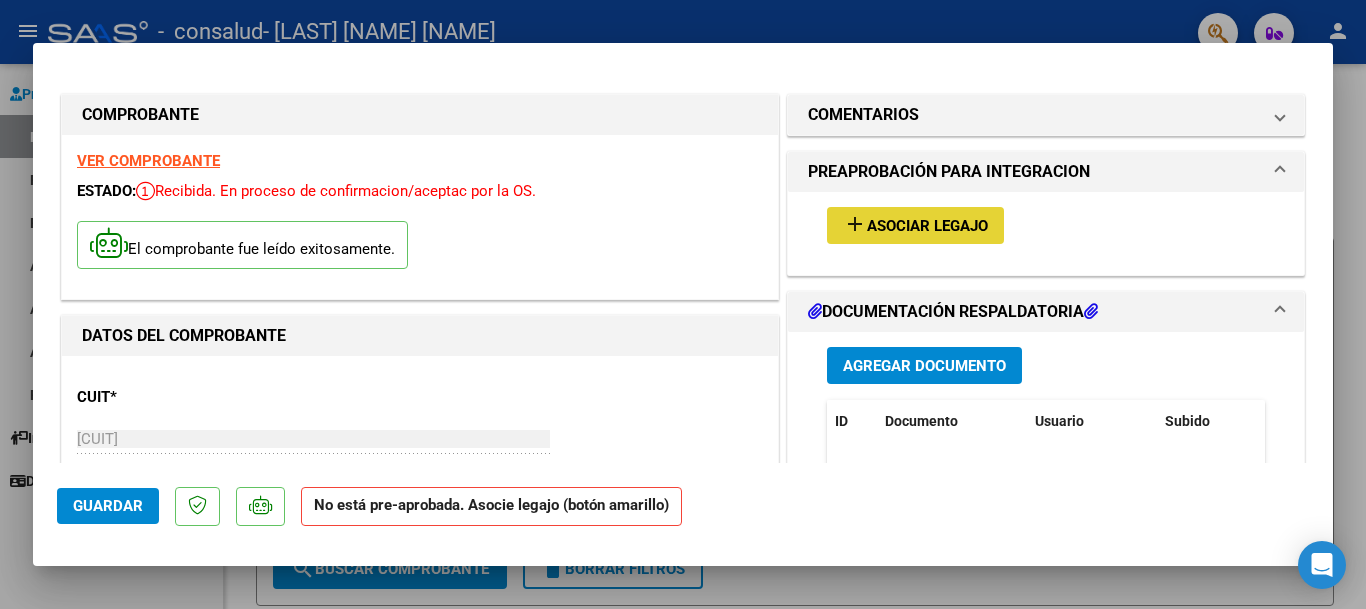 click on "Asociar Legajo" at bounding box center (927, 226) 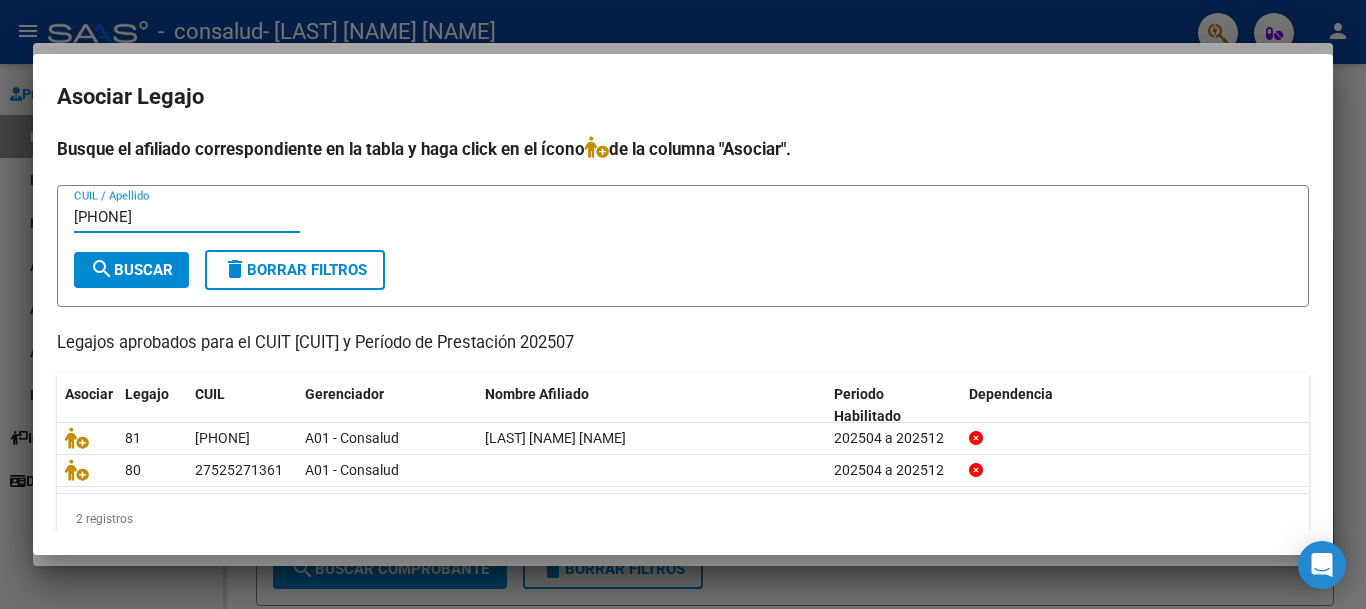 type on "[PHONE]" 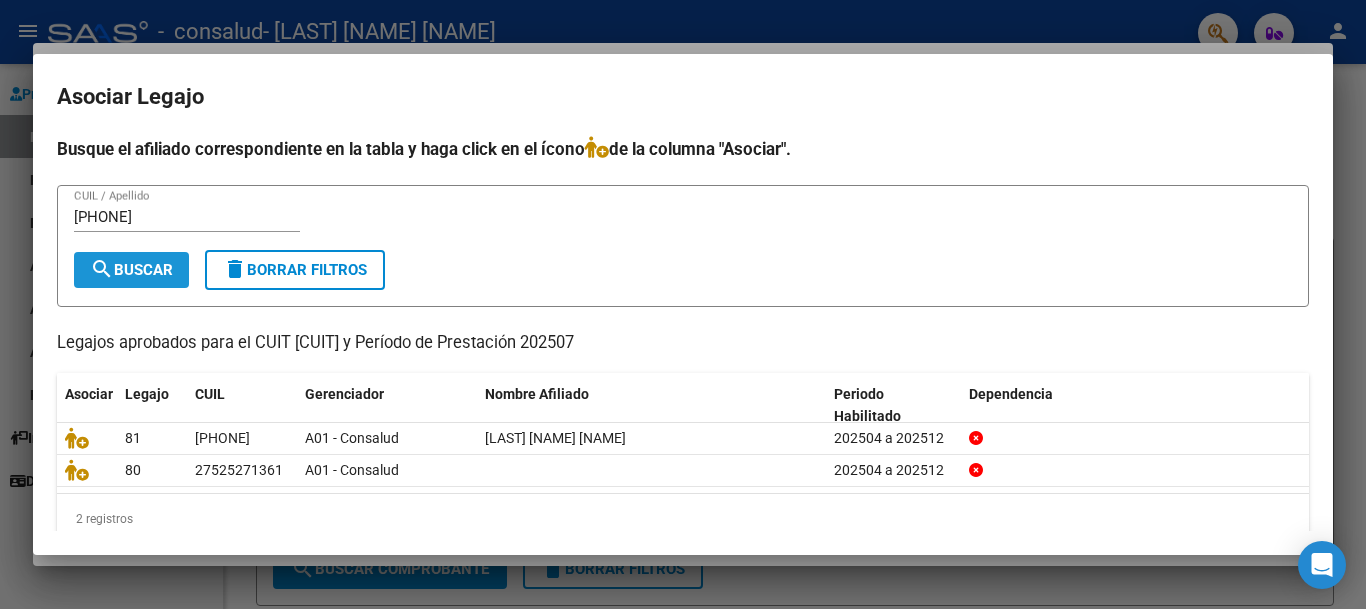 click on "search  Buscar" at bounding box center [131, 270] 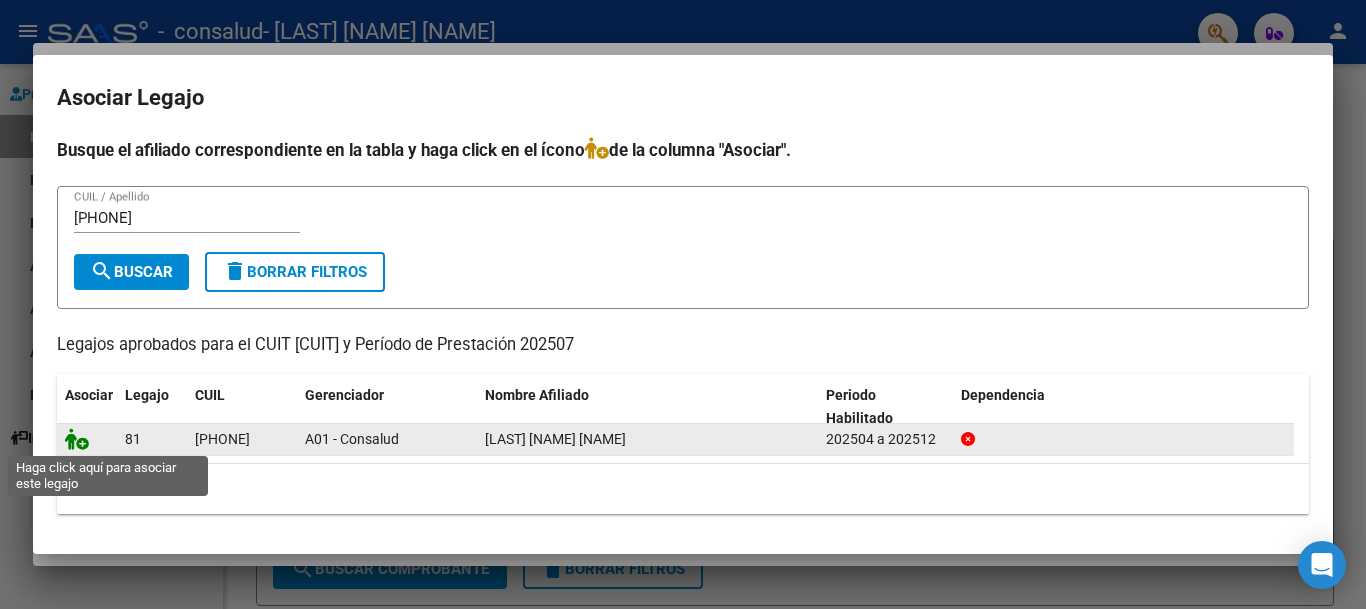 click 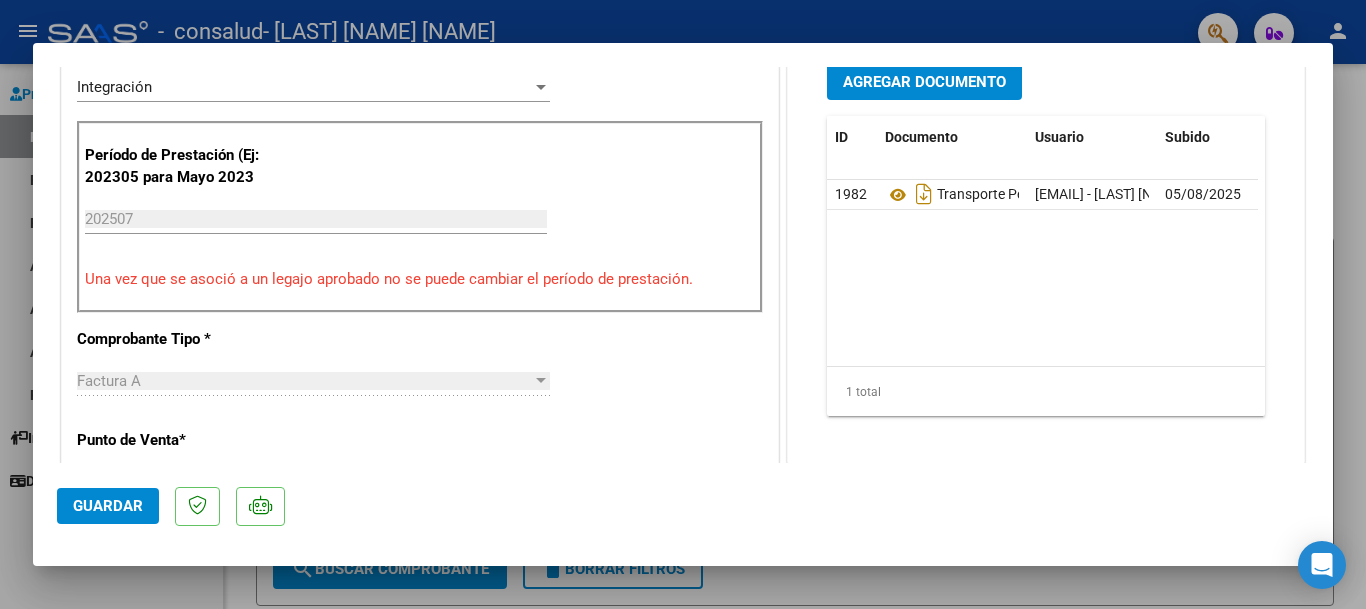 scroll, scrollTop: 538, scrollLeft: 0, axis: vertical 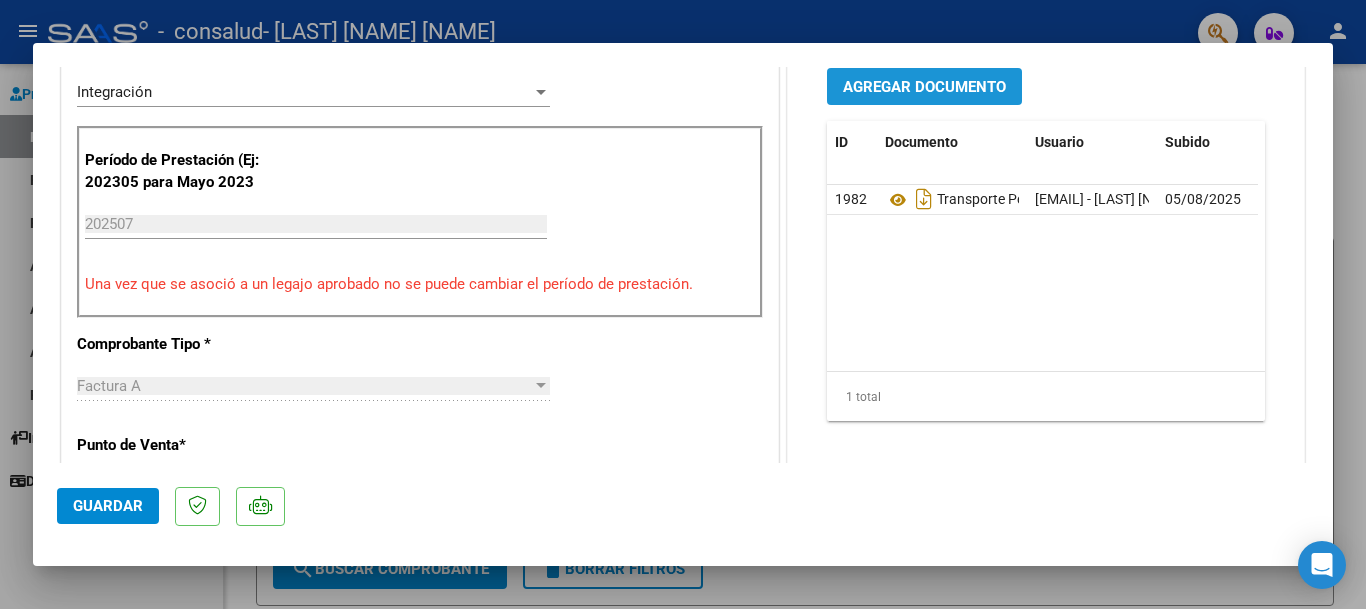 click on "Agregar Documento" at bounding box center (924, 87) 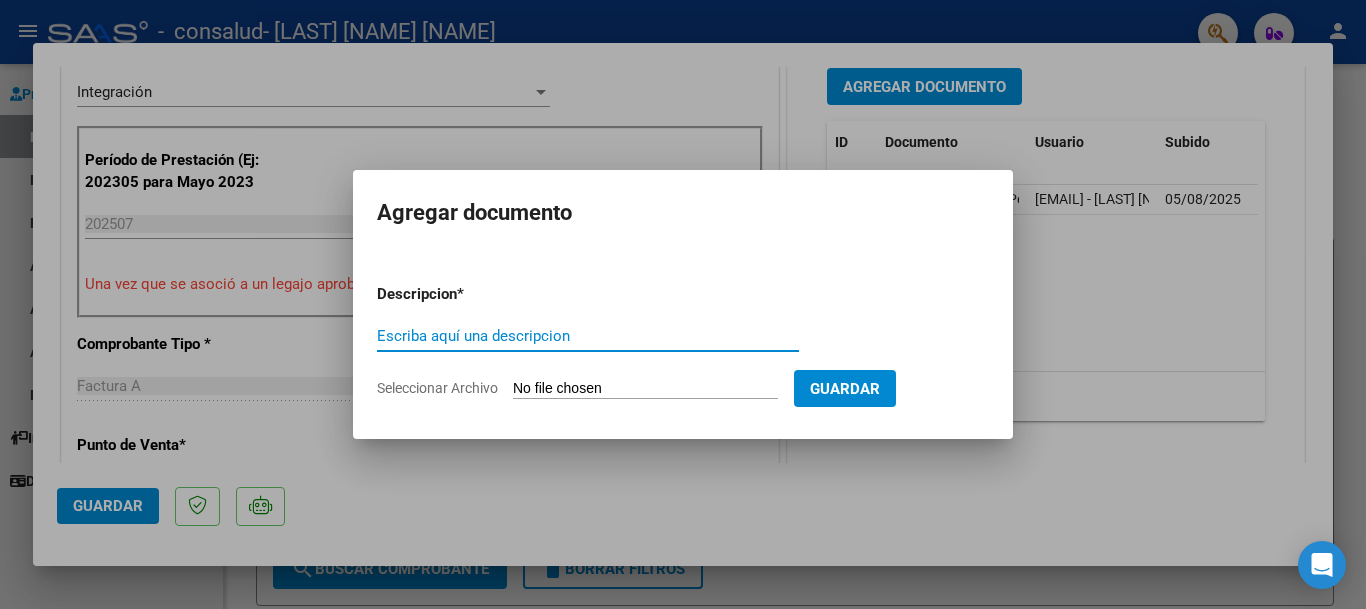 click on "Escriba aquí una descripcion" at bounding box center [588, 336] 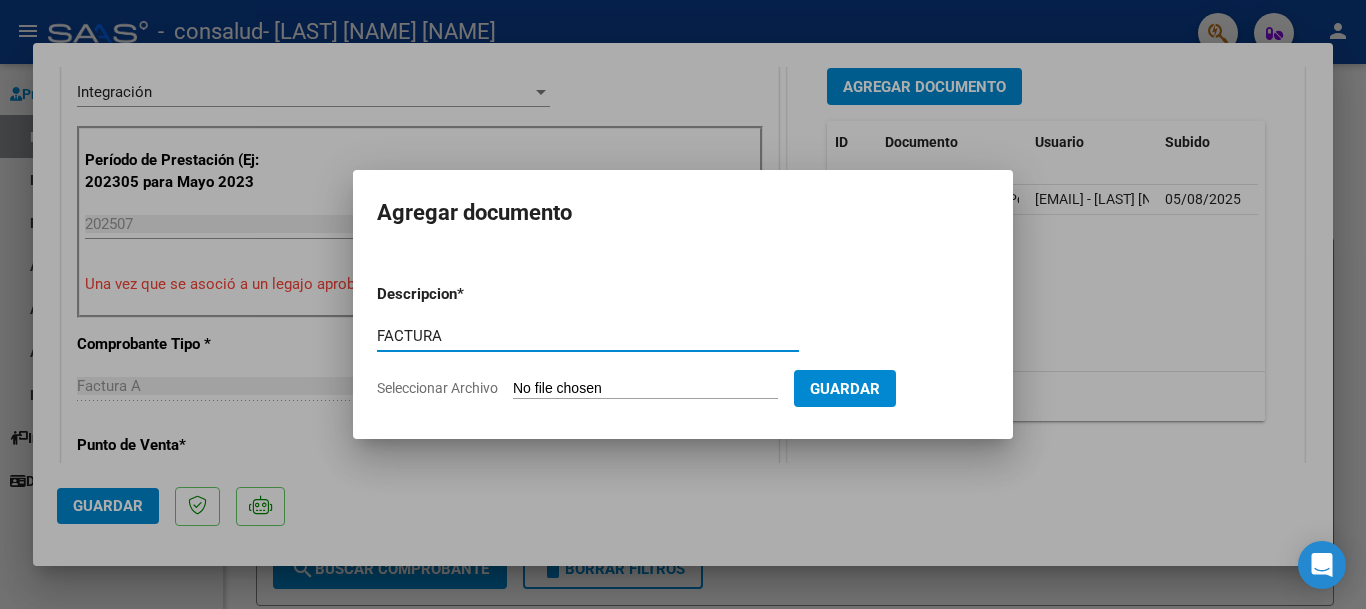 type on "FACTURA" 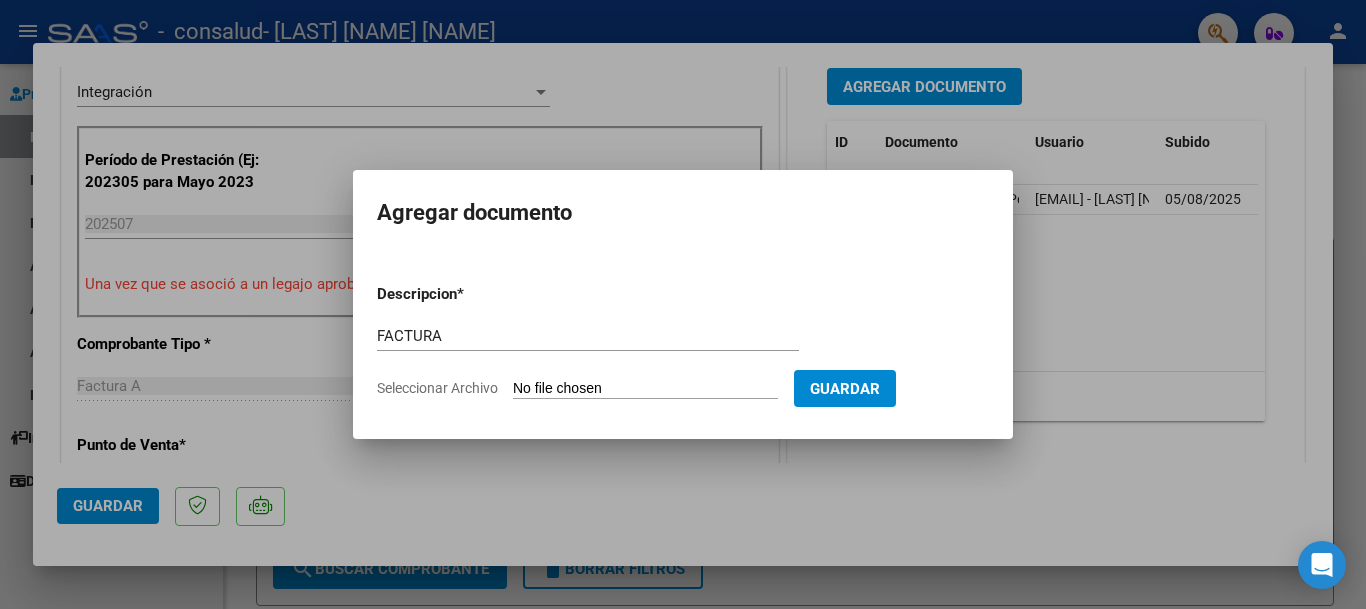 click on "Seleccionar Archivo" 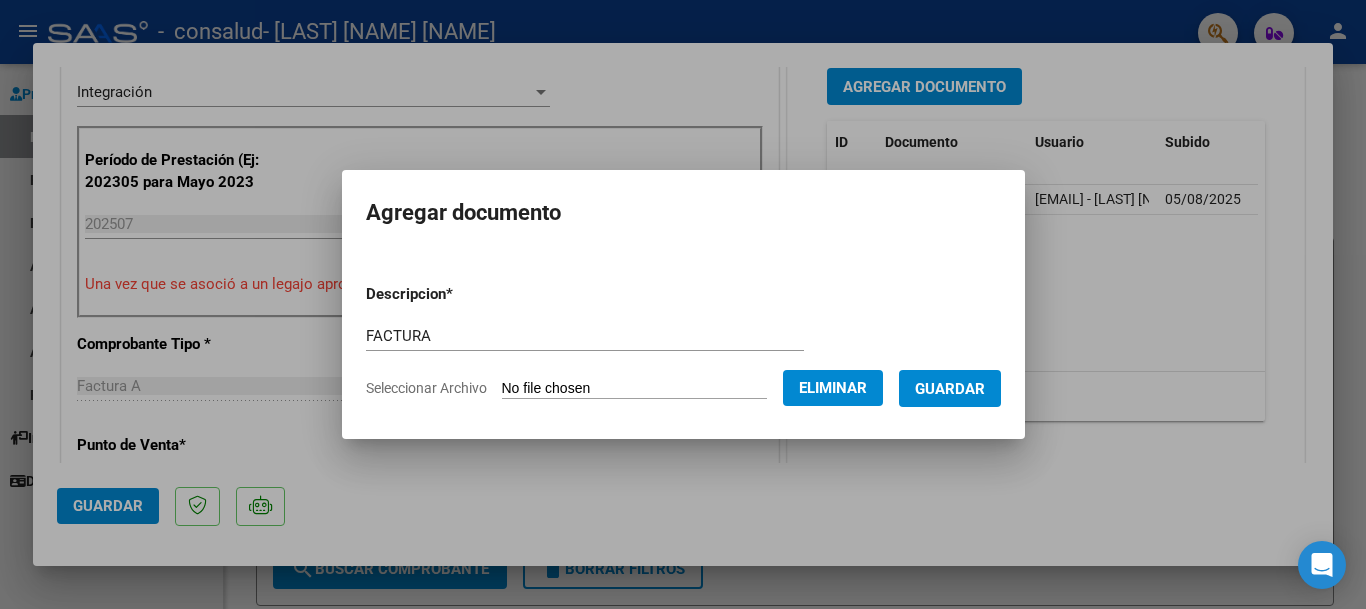 click on "Guardar" at bounding box center (950, 388) 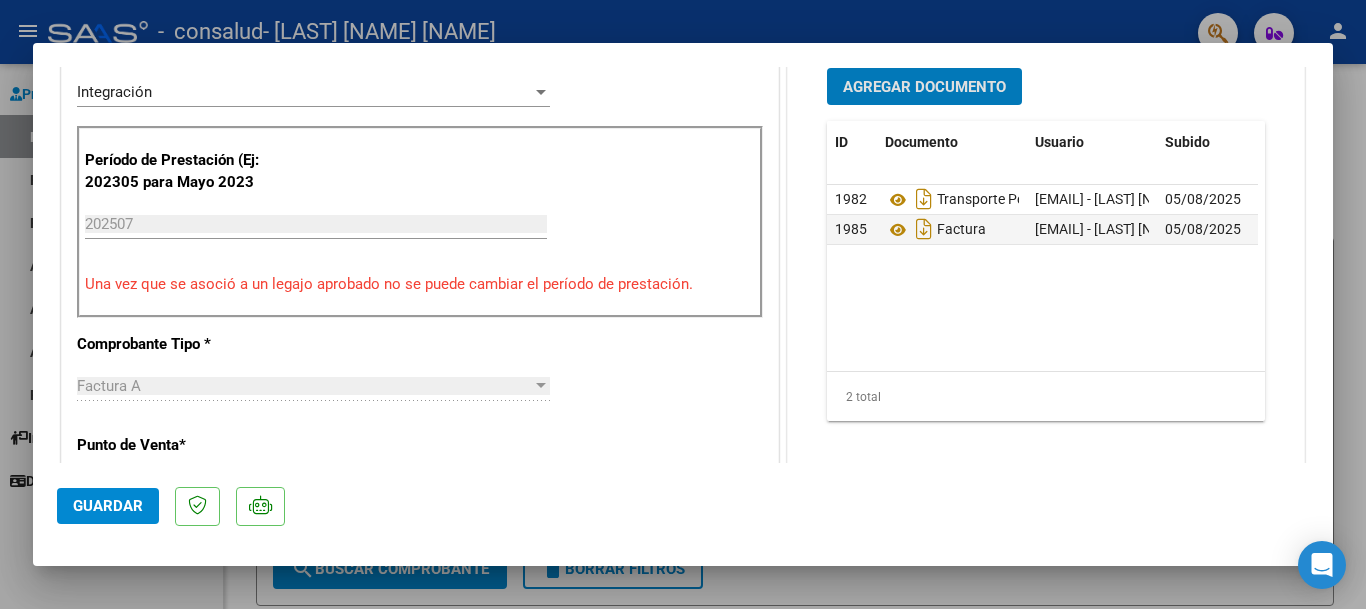 click on "Guardar" 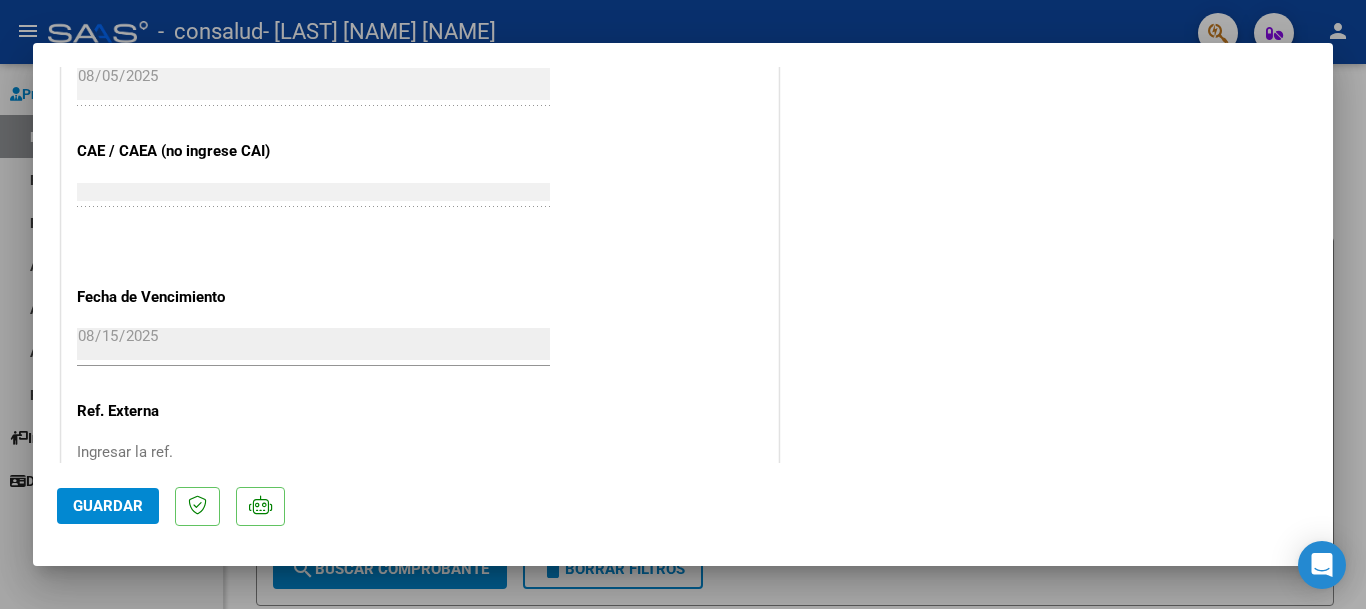 scroll, scrollTop: 1394, scrollLeft: 0, axis: vertical 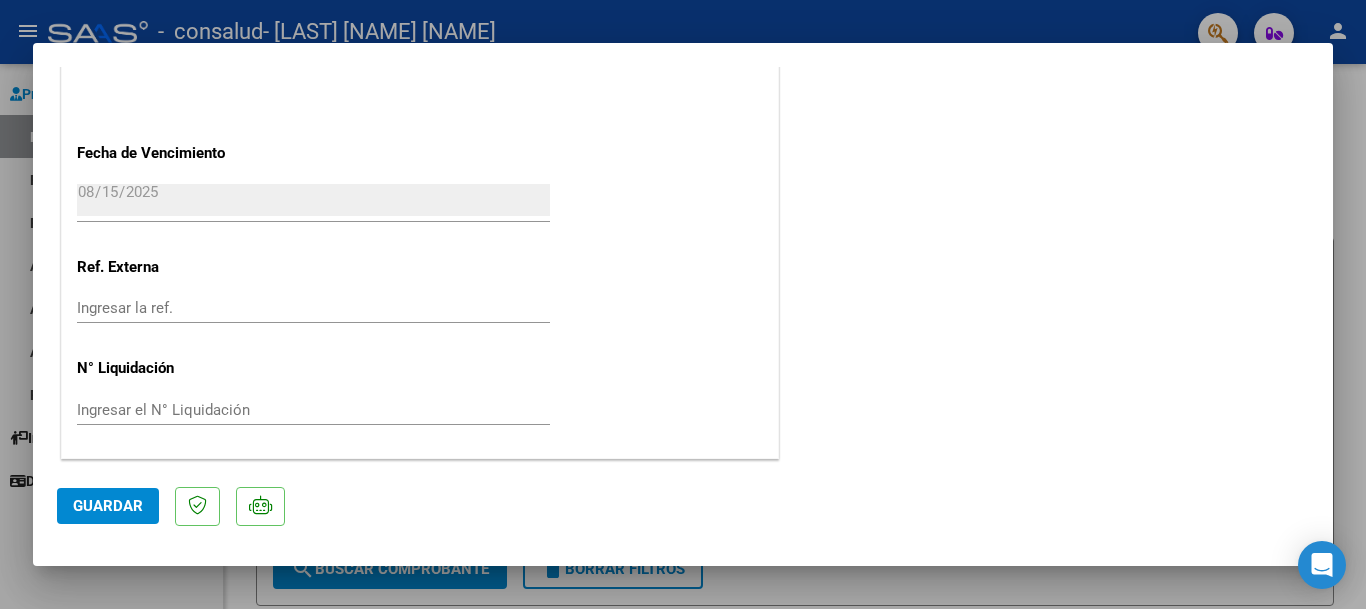 click on "Guardar" 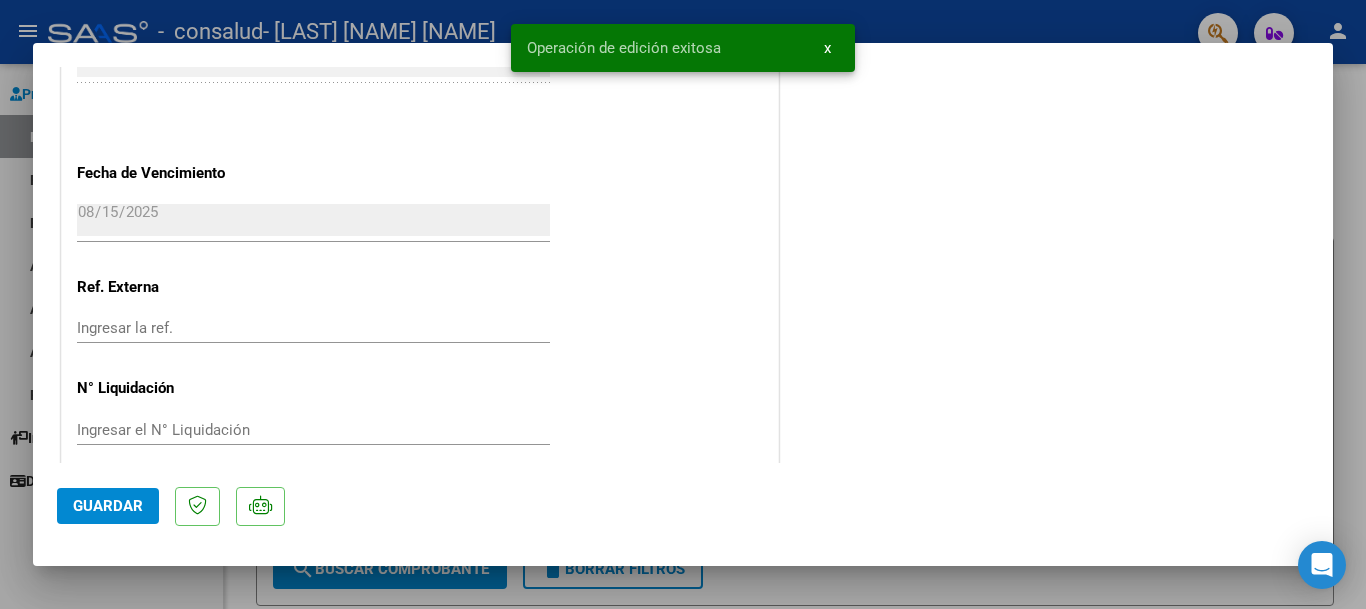 scroll, scrollTop: 1354, scrollLeft: 0, axis: vertical 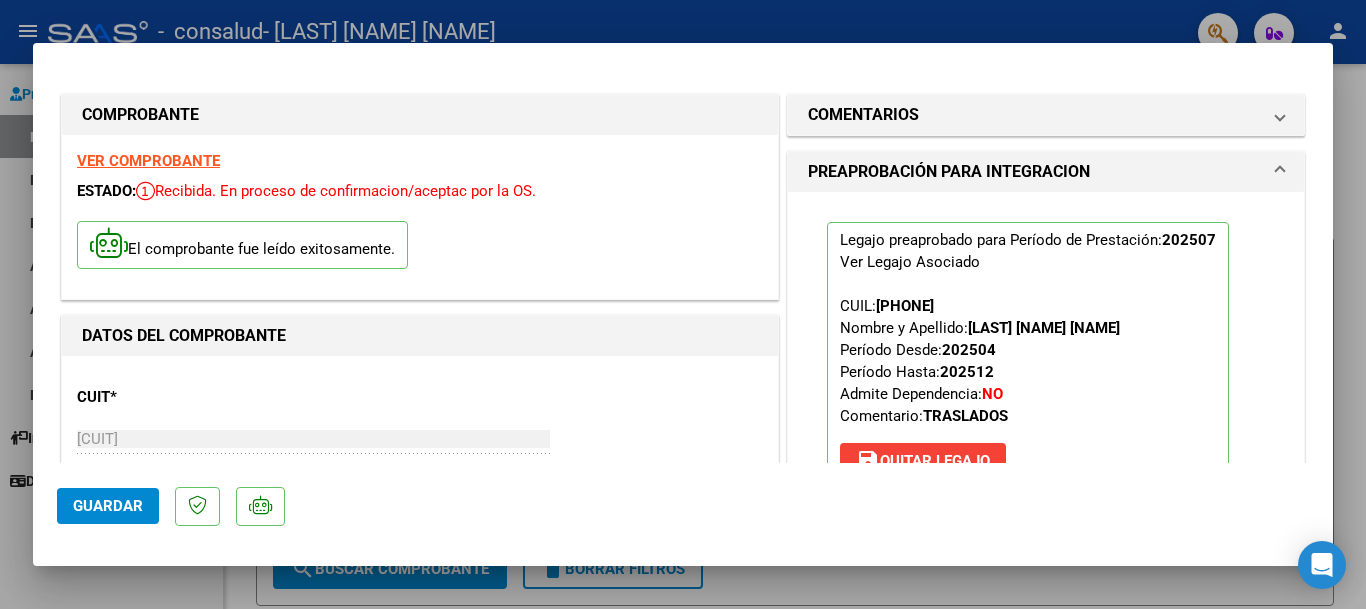 click on "VER COMPROBANTE" at bounding box center (148, 161) 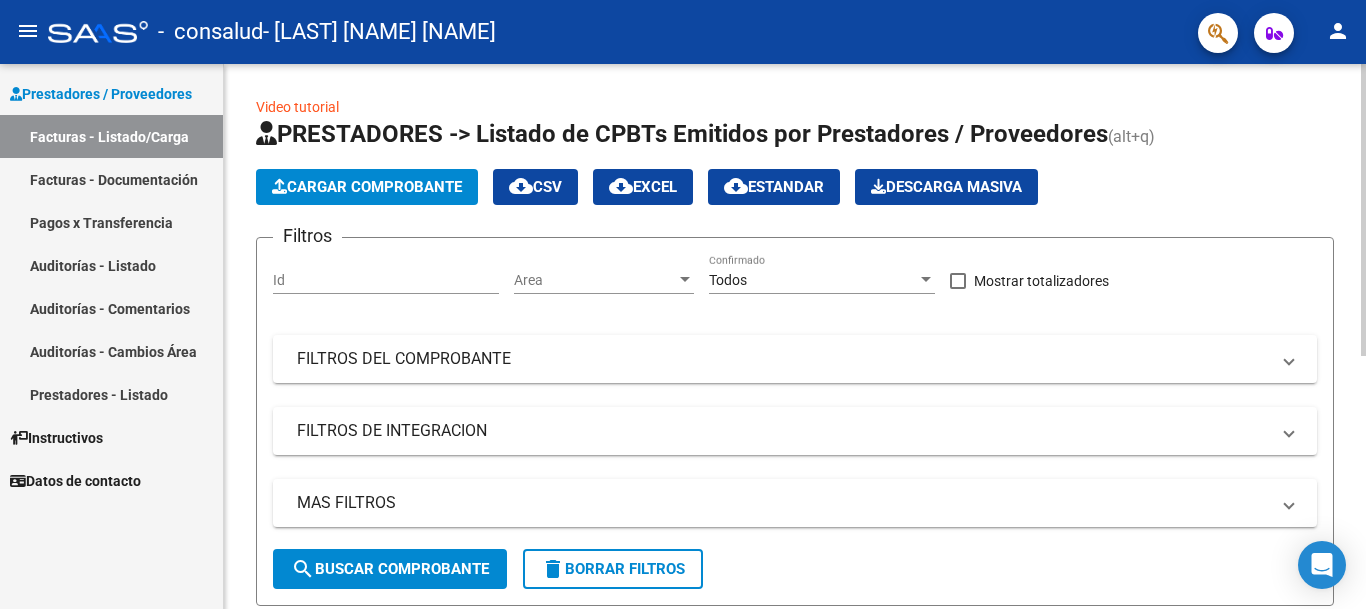 click on "Cargar Comprobante" 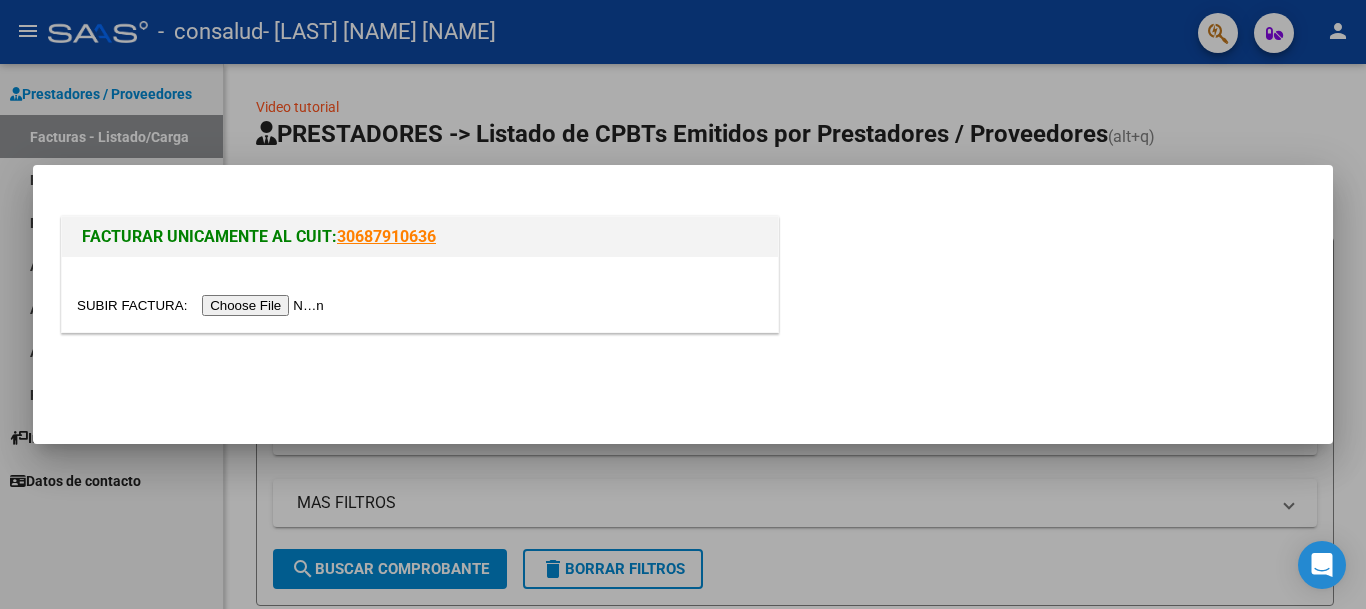 click at bounding box center (203, 305) 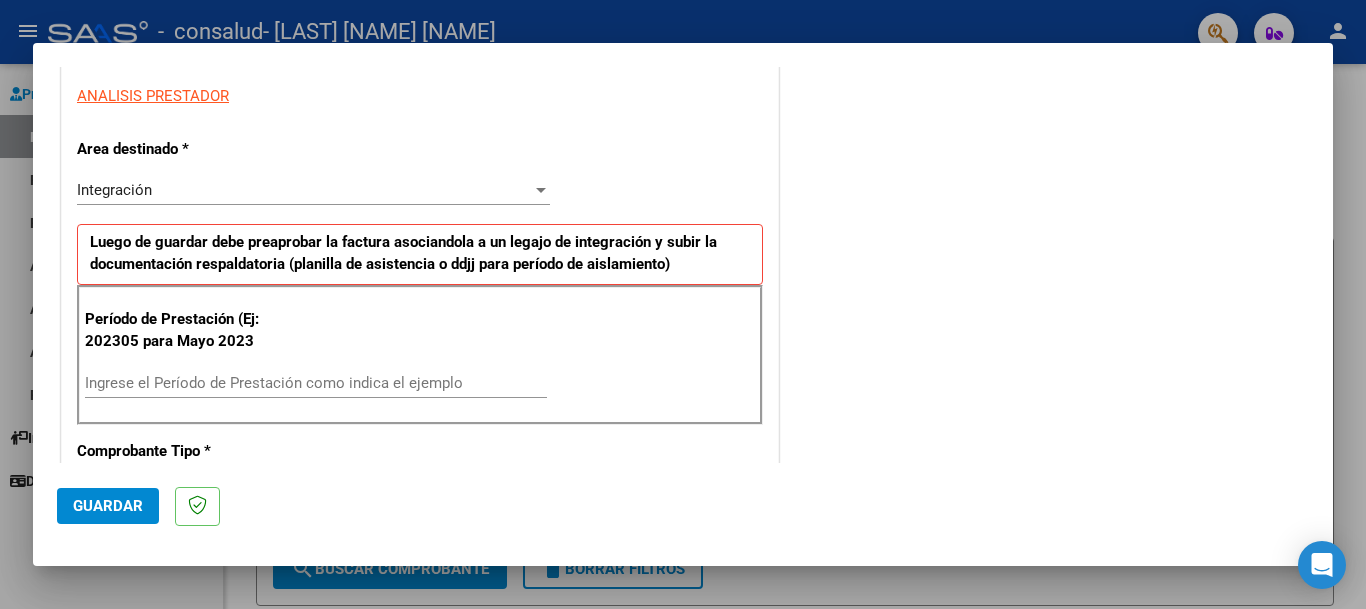 scroll, scrollTop: 369, scrollLeft: 0, axis: vertical 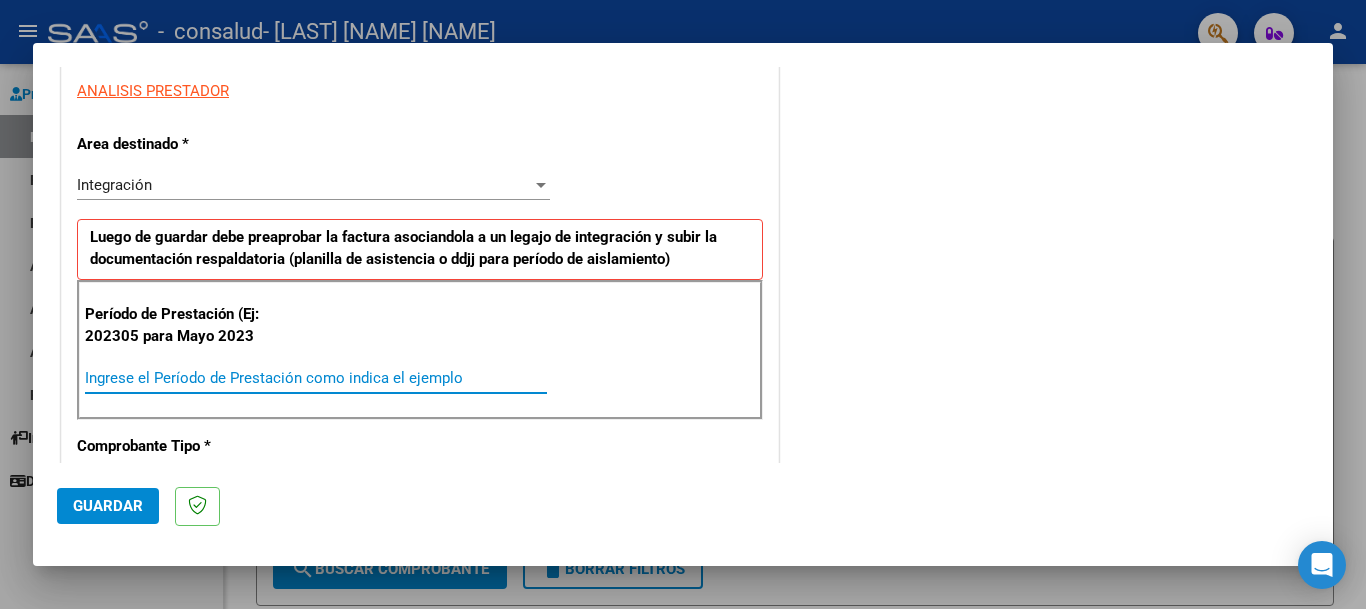 click on "Ingrese el Período de Prestación como indica el ejemplo" at bounding box center [316, 378] 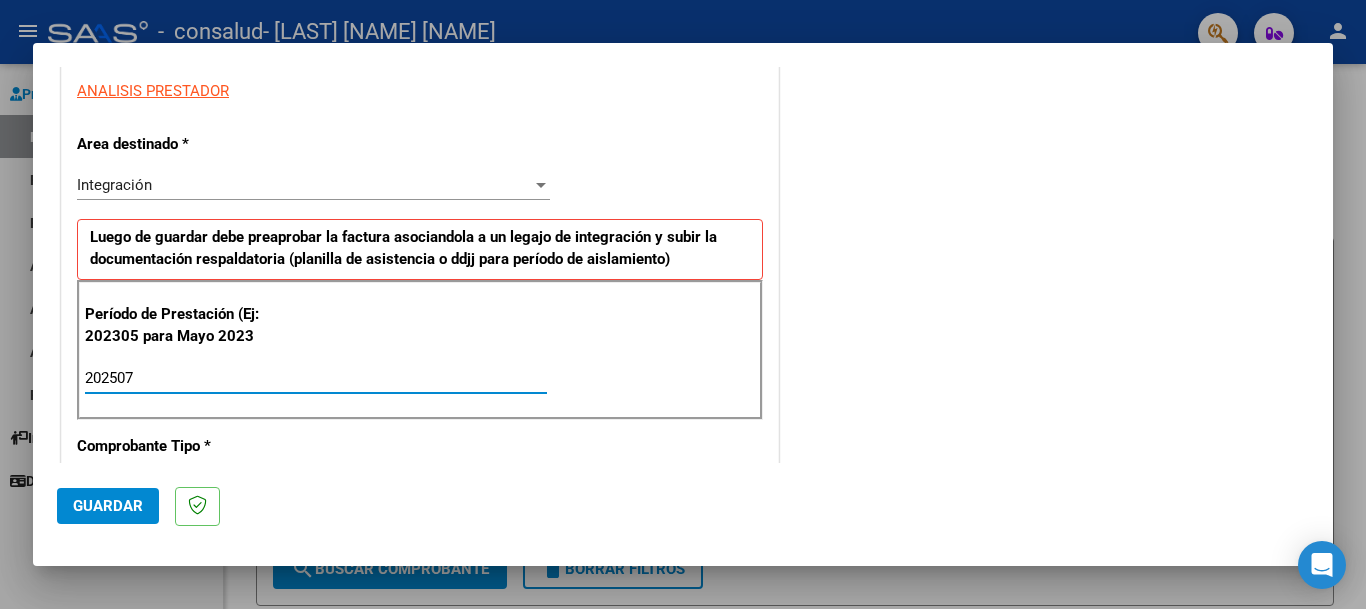 type on "202507" 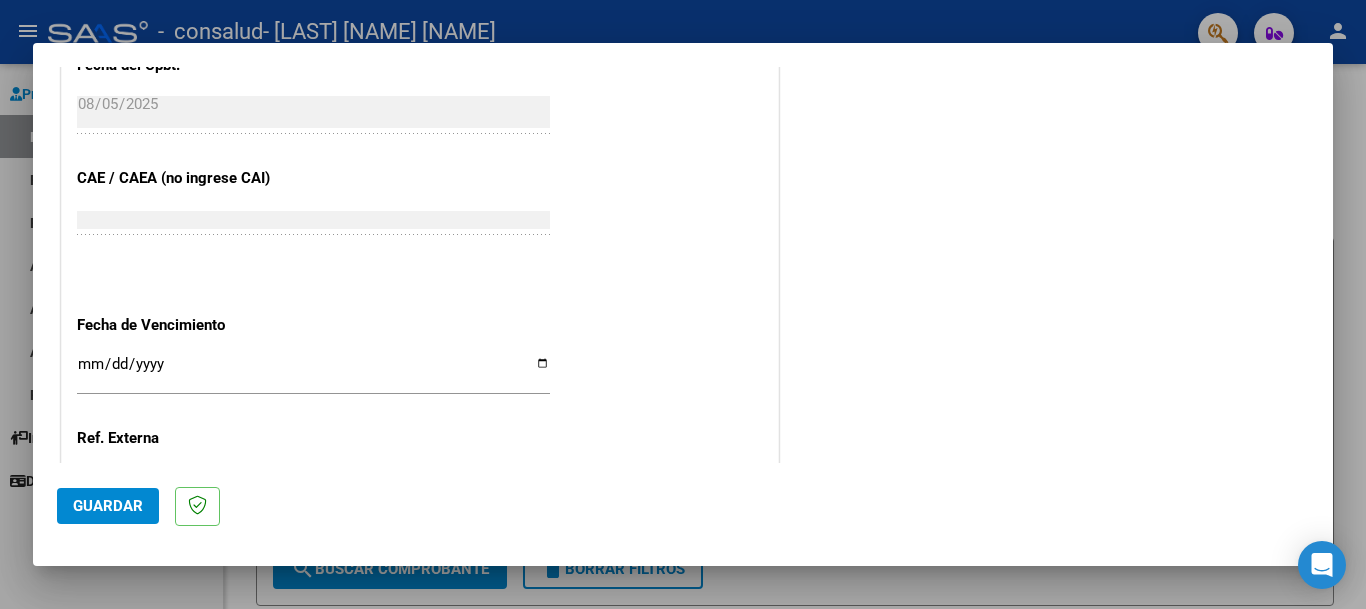 scroll, scrollTop: 1164, scrollLeft: 0, axis: vertical 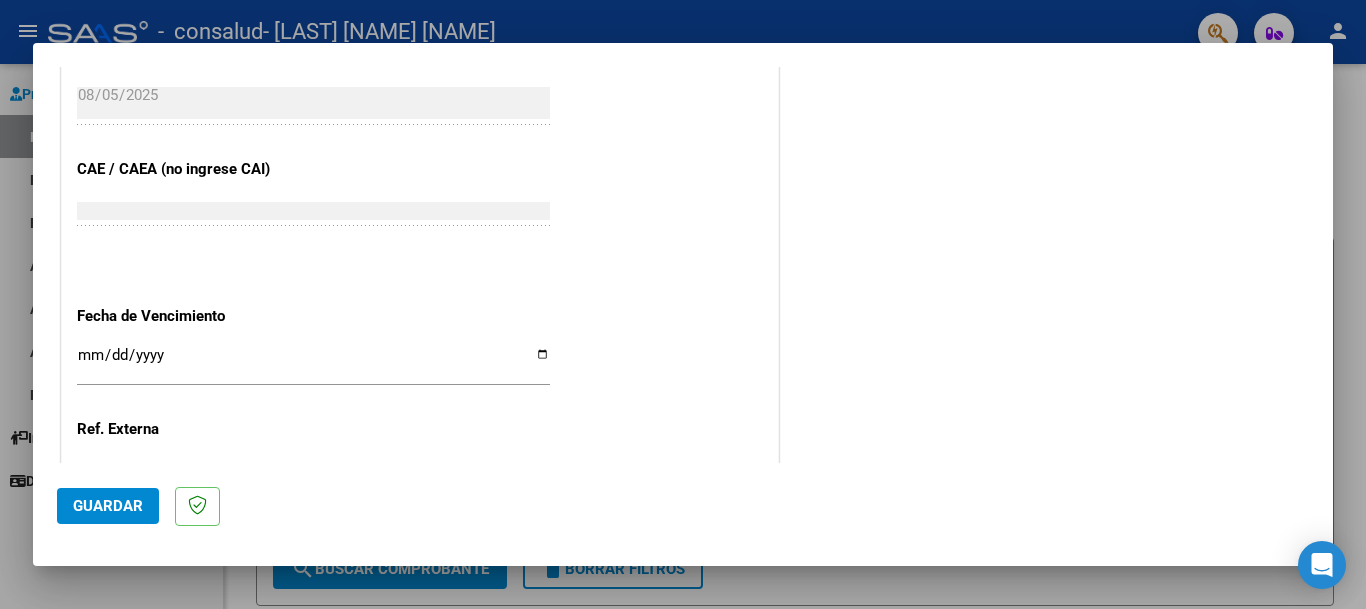 click on "Ingresar la fecha" at bounding box center [313, 363] 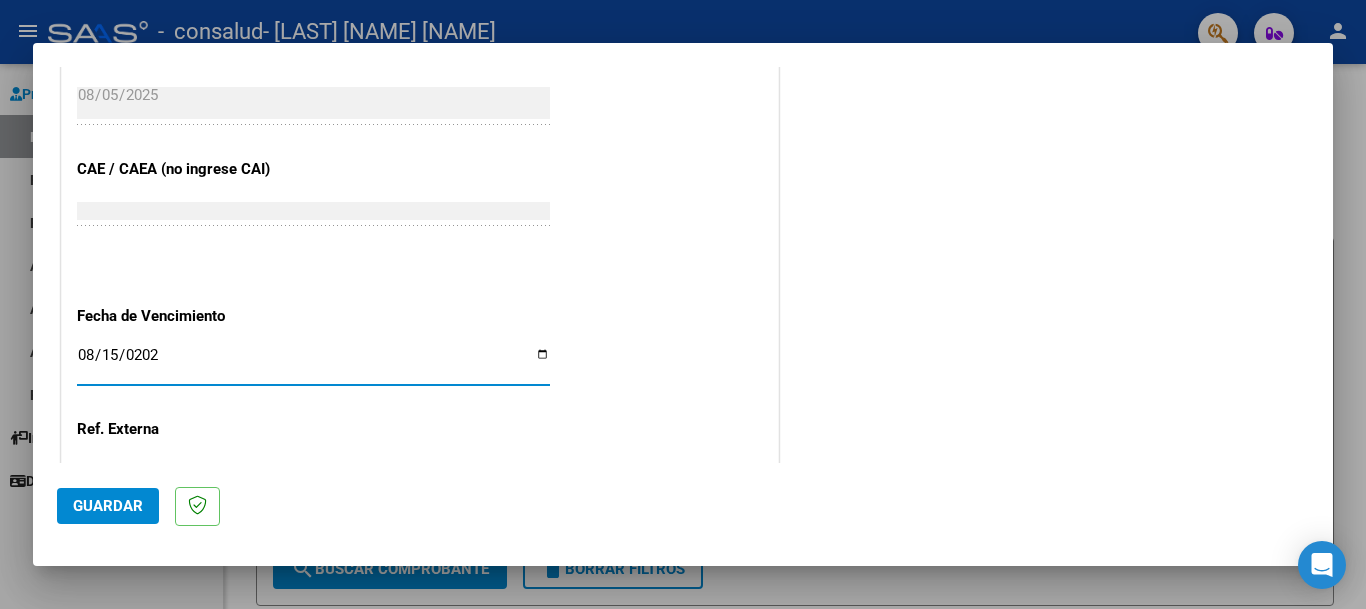 type on "2025-08-15" 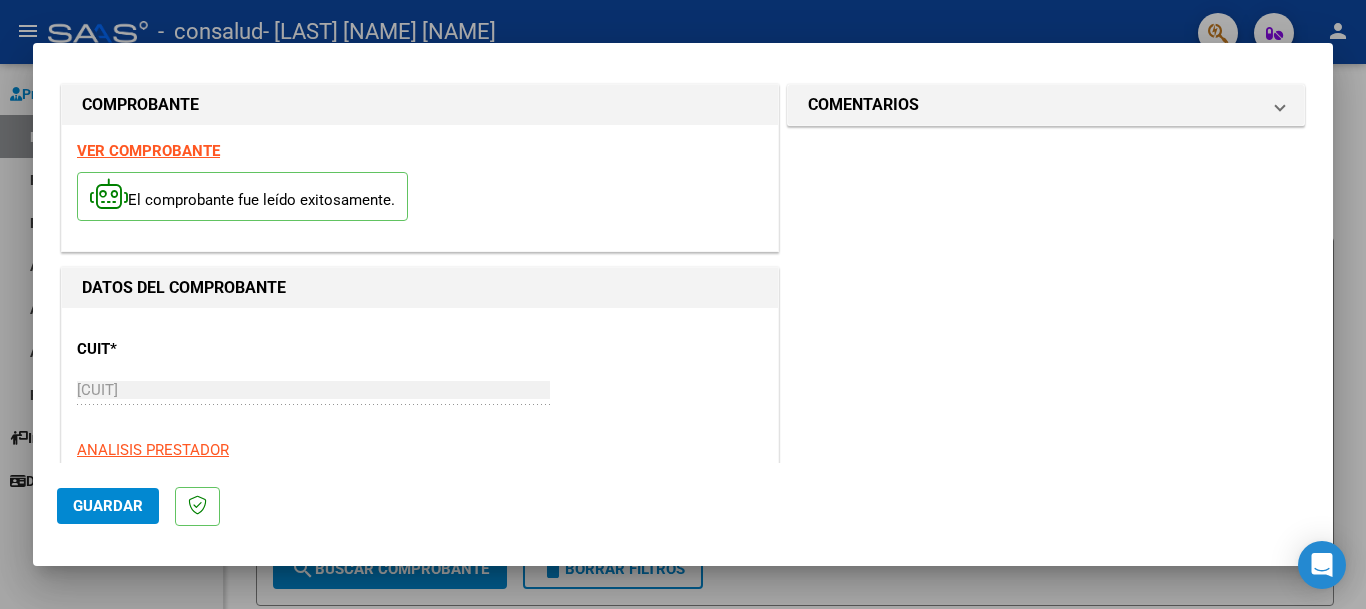 scroll, scrollTop: 0, scrollLeft: 0, axis: both 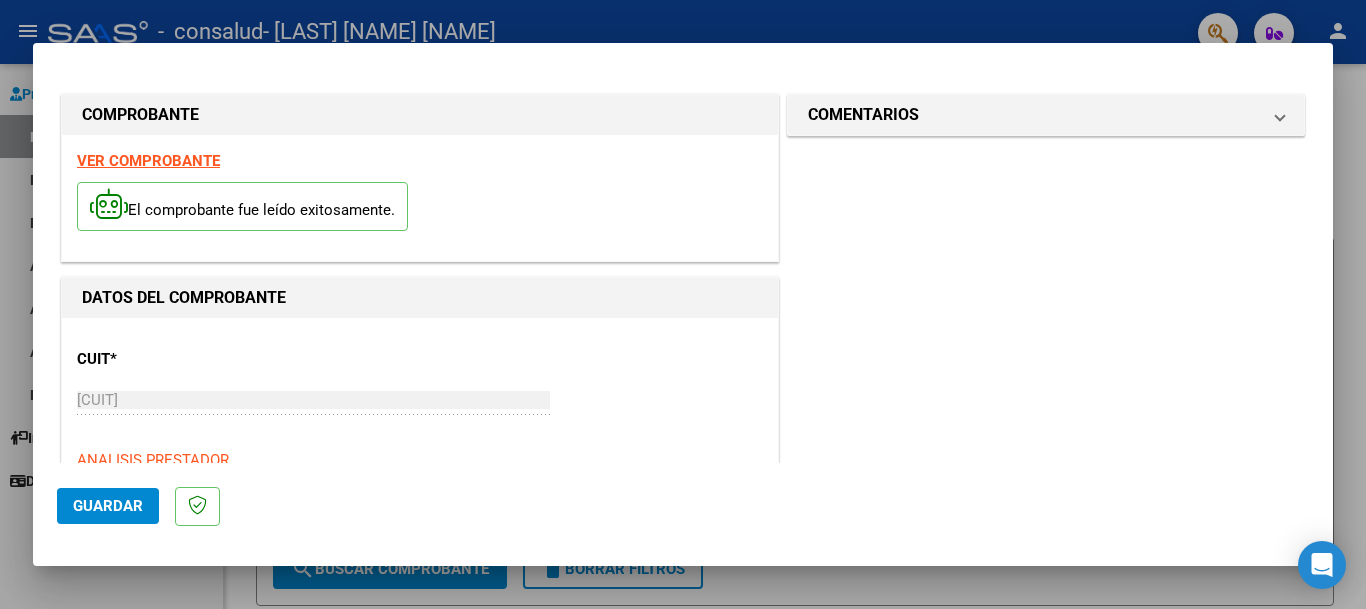 click on "Guardar" 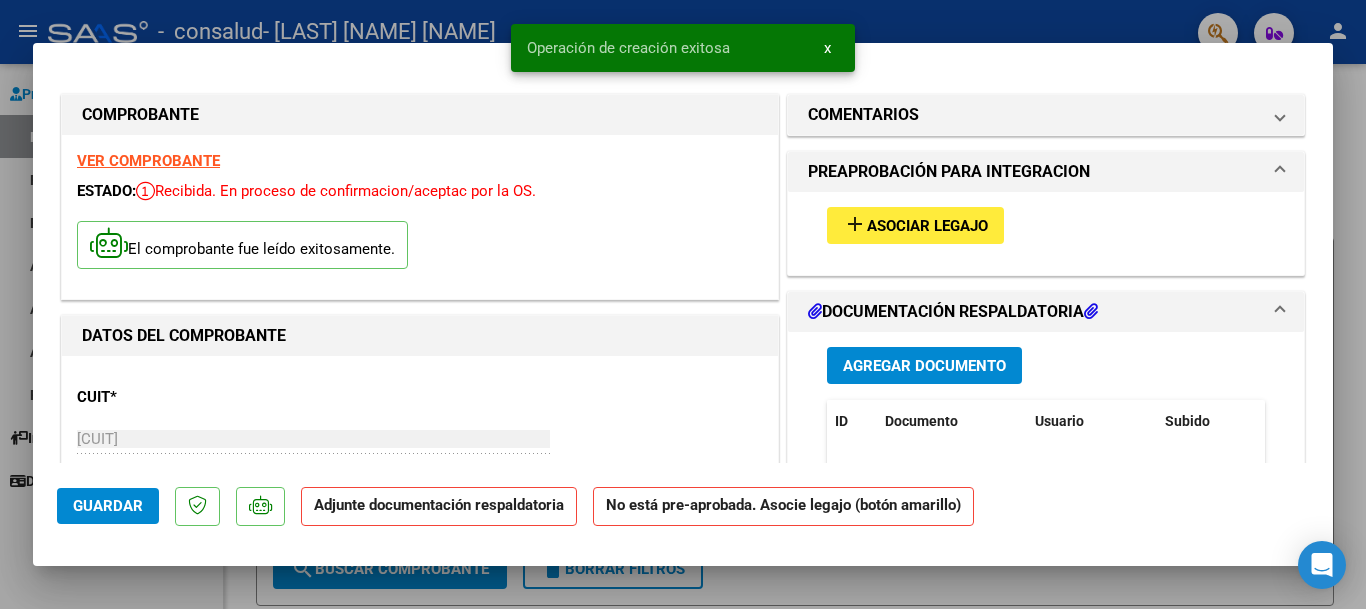 click on "Agregar Documento" at bounding box center (924, 366) 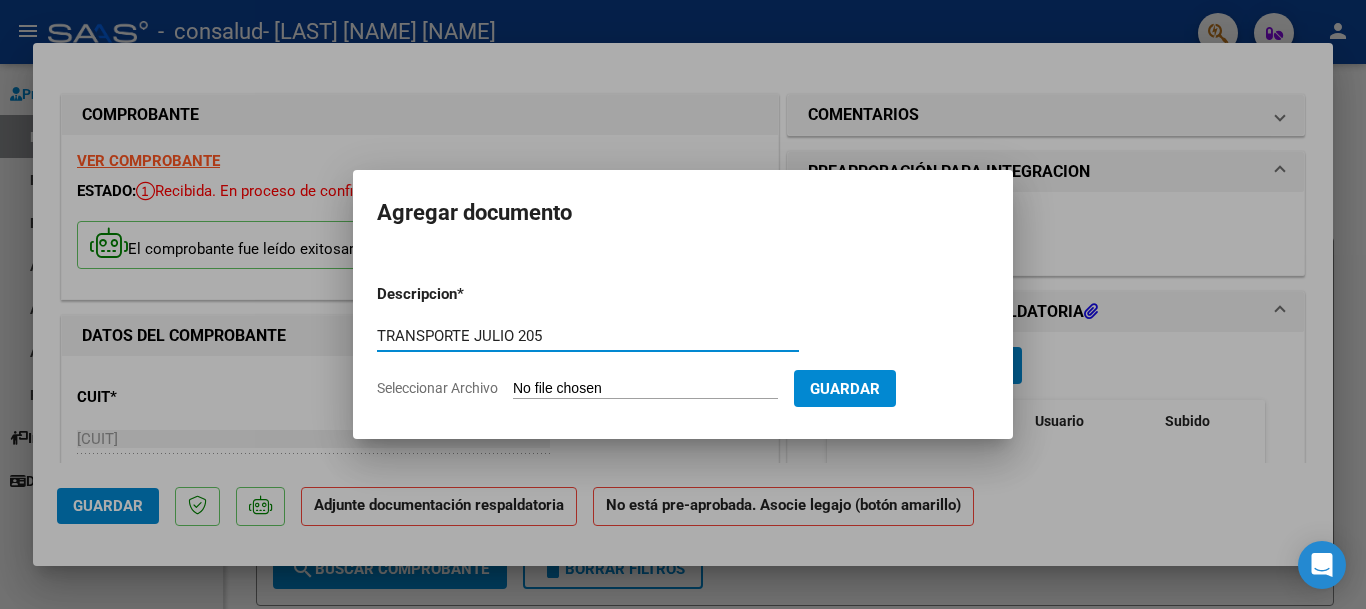 click on "TRANSPORTE JULIO 205" at bounding box center [588, 336] 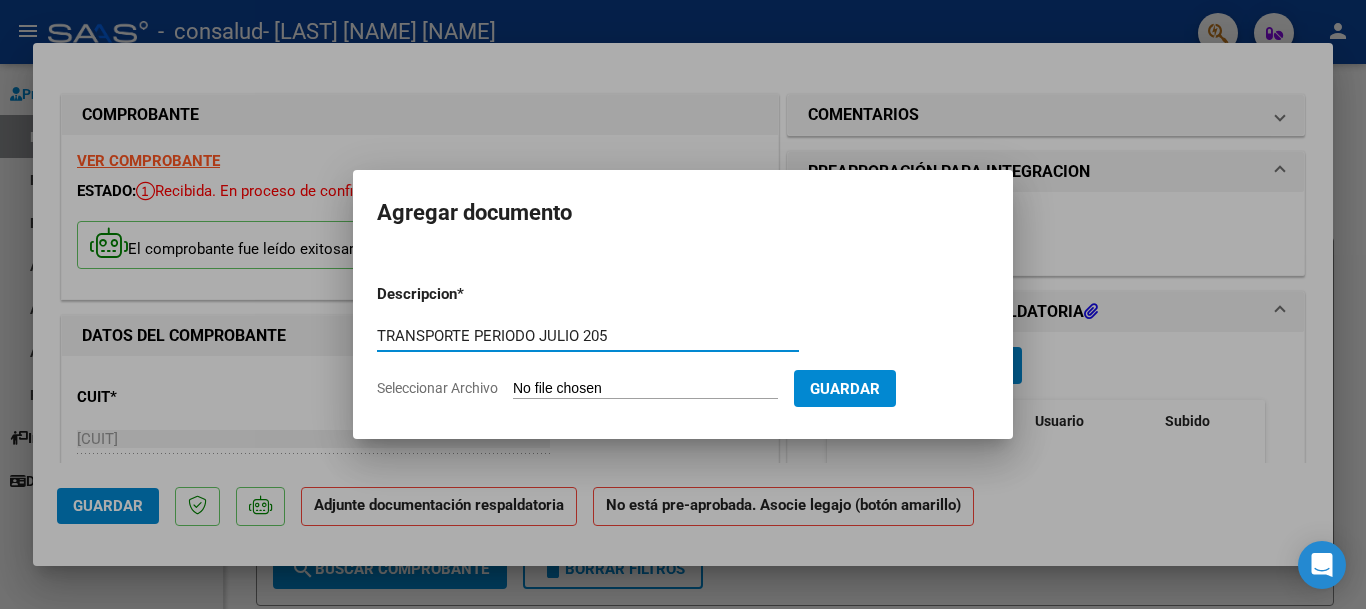 type on "TRANSPORTE PERIODO JULIO 205" 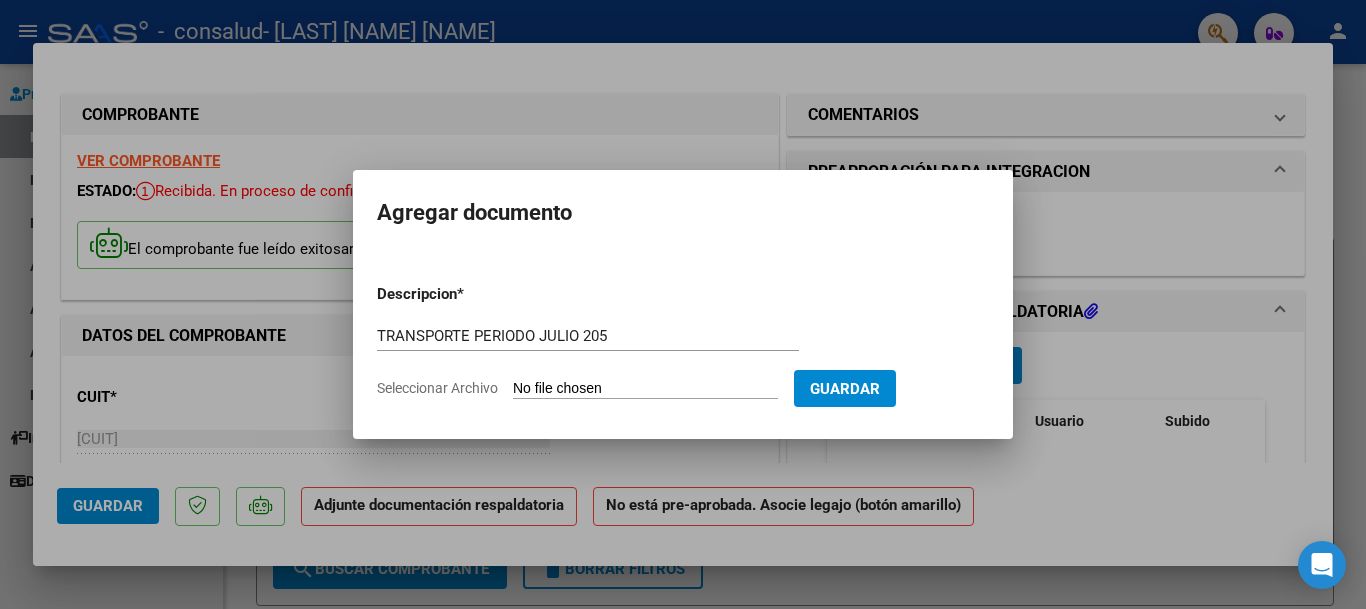 type on "C:\fakepath\[NAME] julio25.pdf" 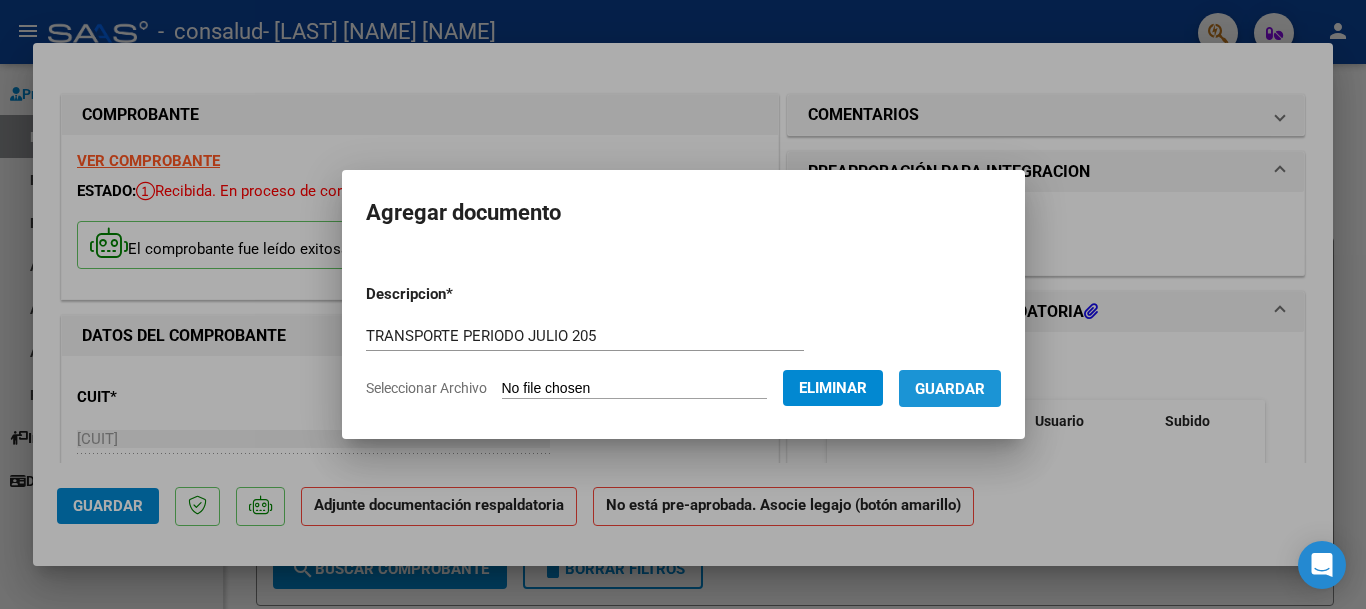 click on "Guardar" at bounding box center (950, 389) 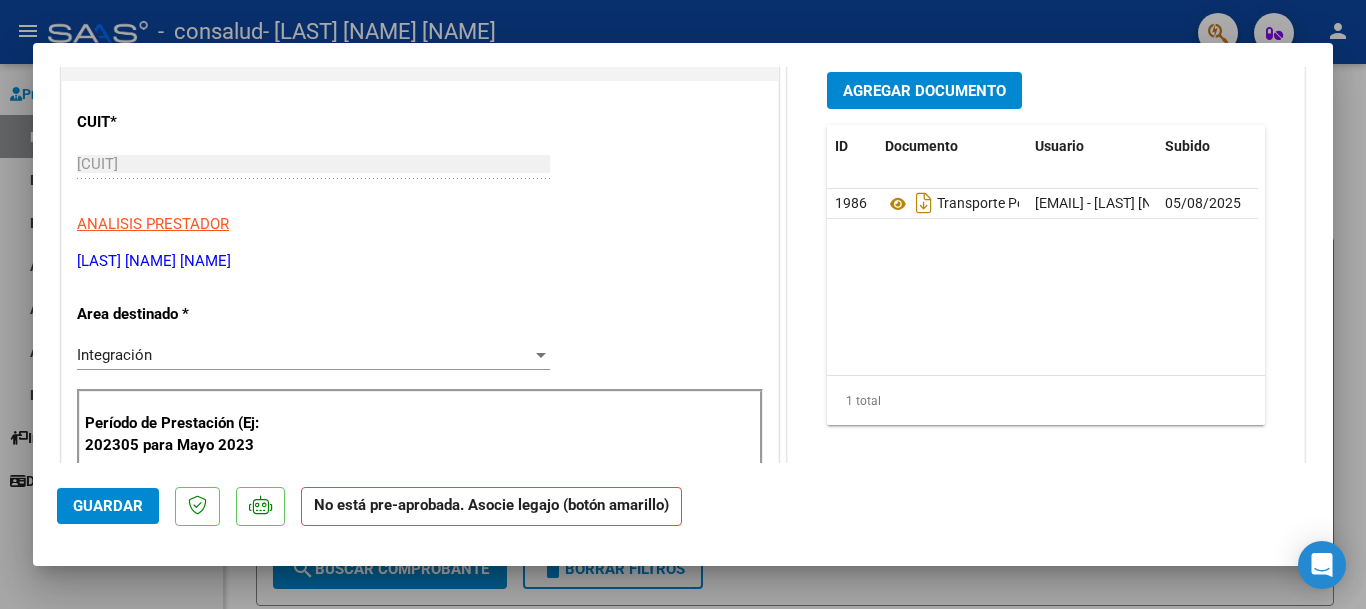 scroll, scrollTop: 290, scrollLeft: 0, axis: vertical 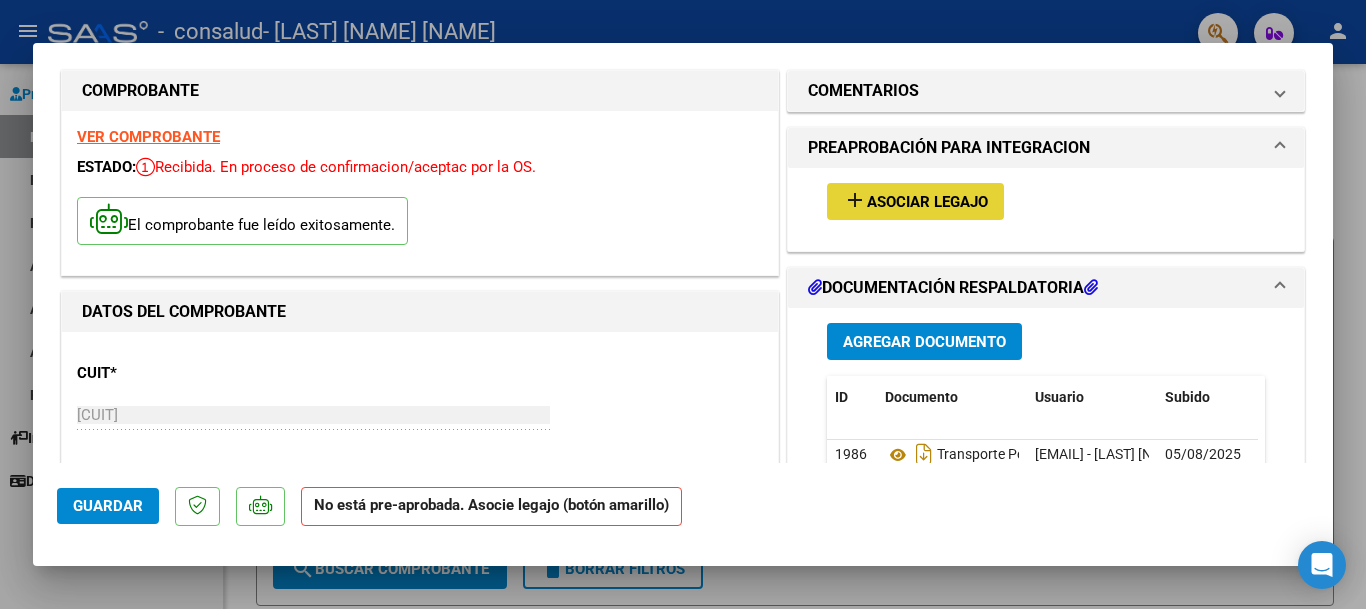 click on "Asociar Legajo" at bounding box center [927, 202] 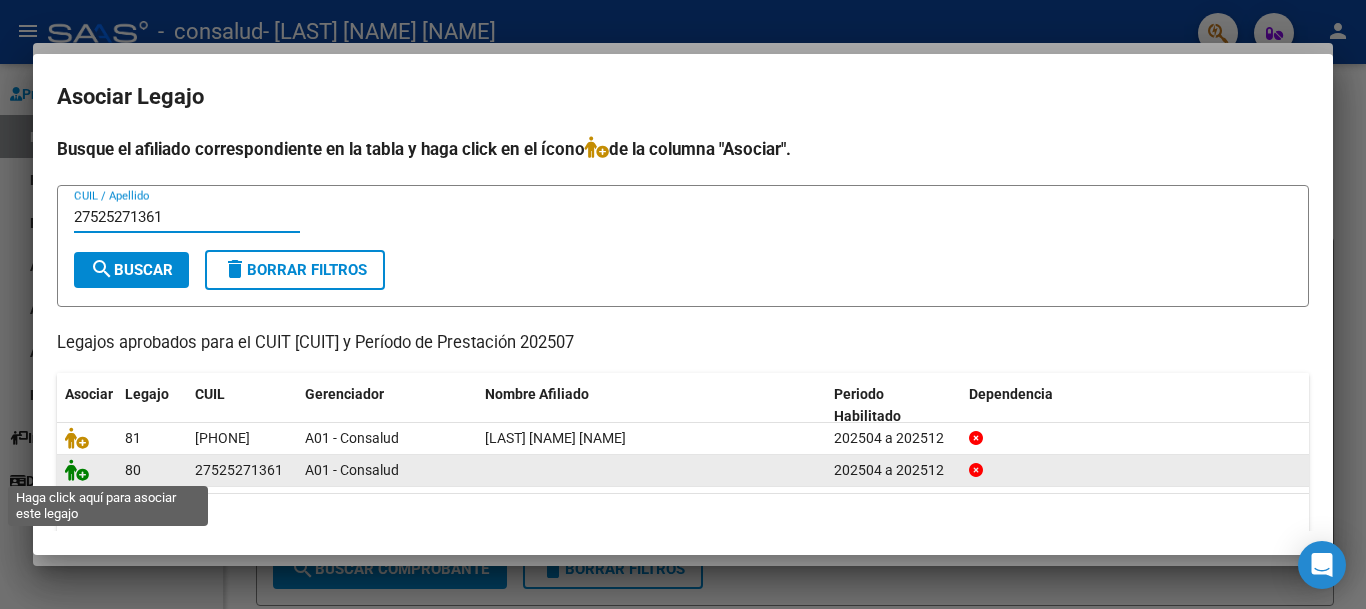 type on "27525271361" 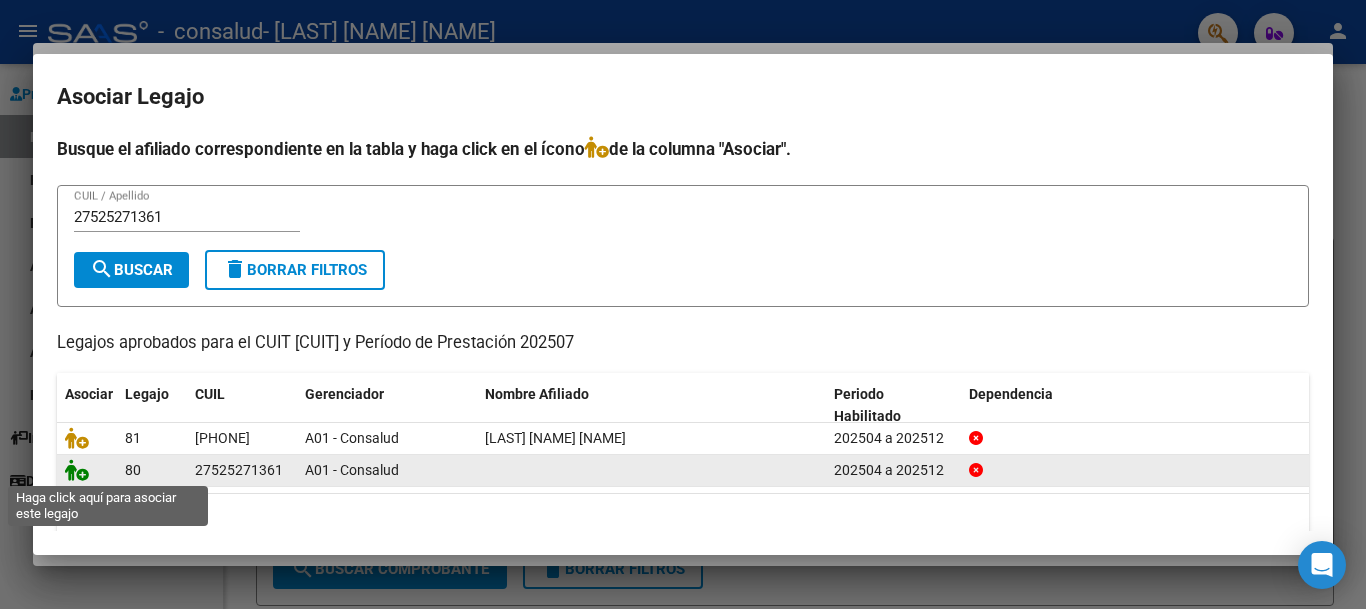 click 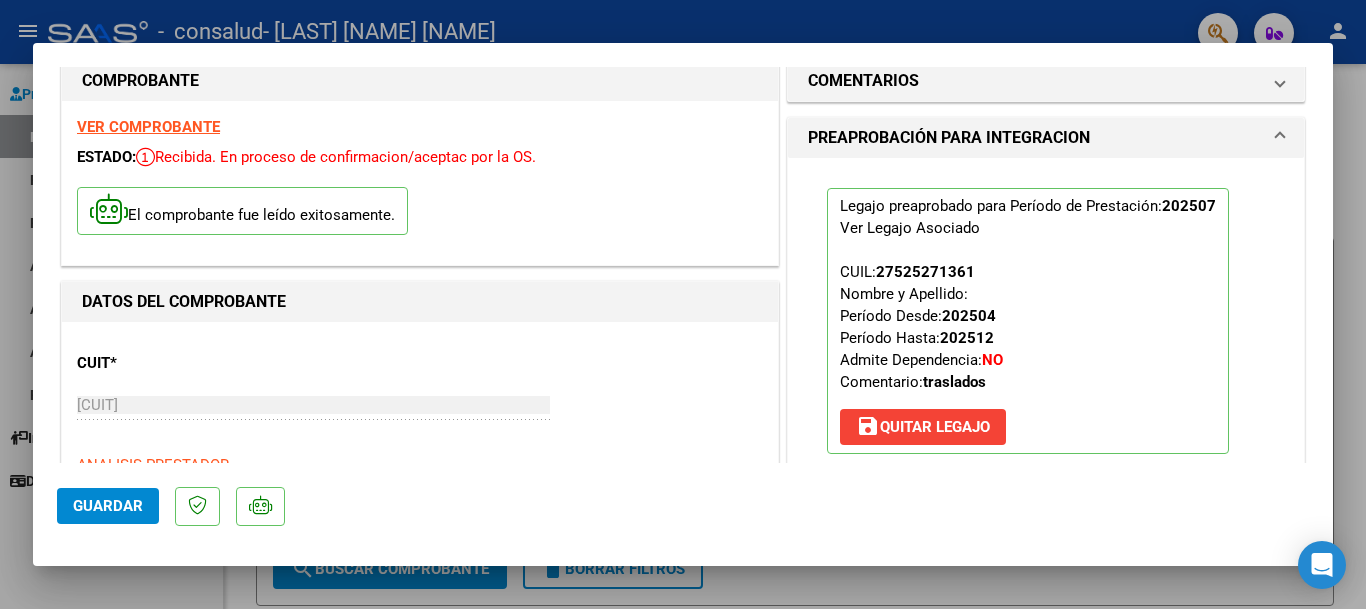 scroll, scrollTop: 0, scrollLeft: 0, axis: both 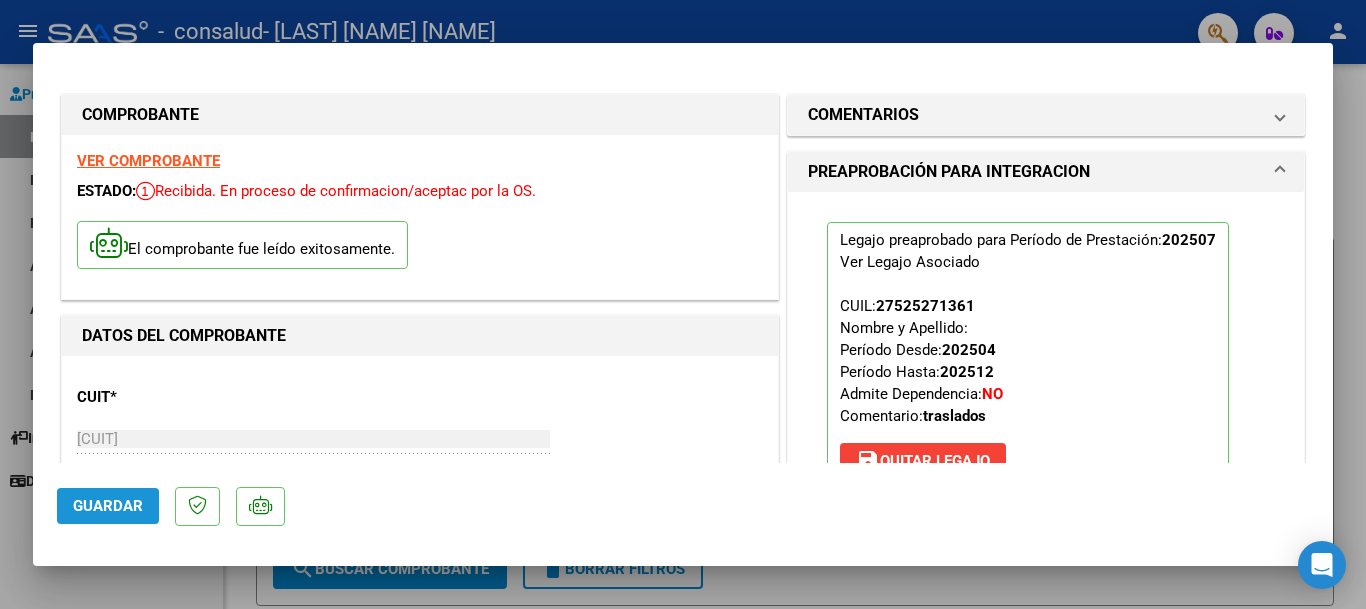 click on "Guardar" 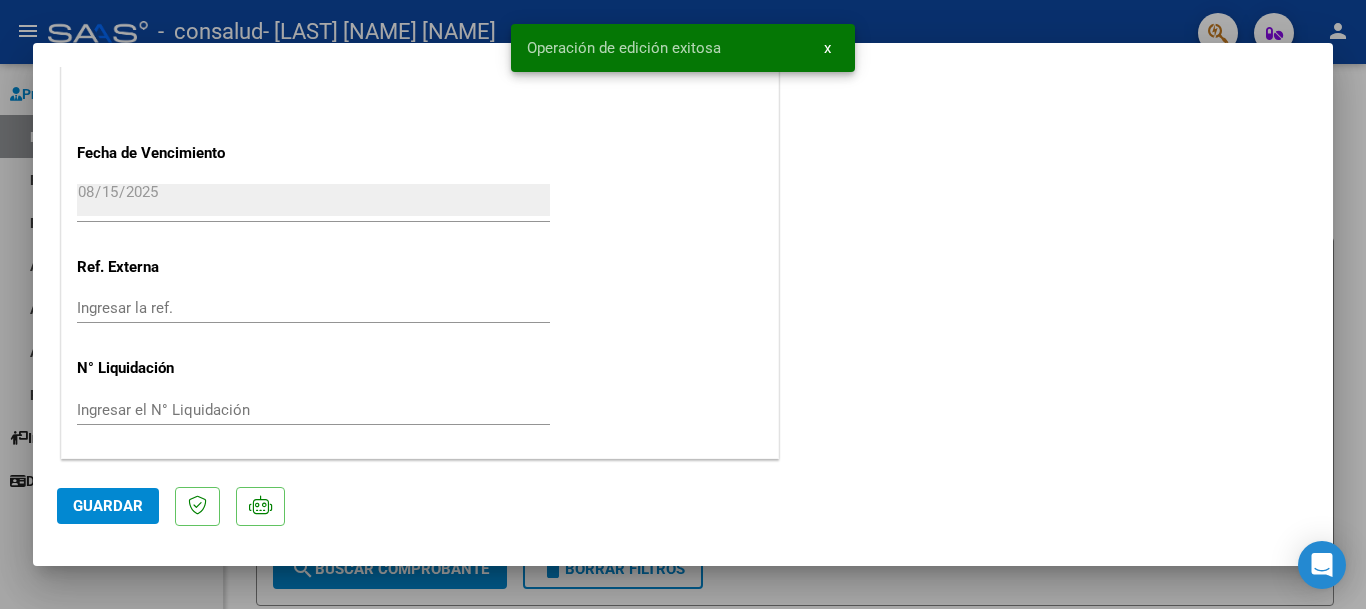 scroll, scrollTop: 0, scrollLeft: 0, axis: both 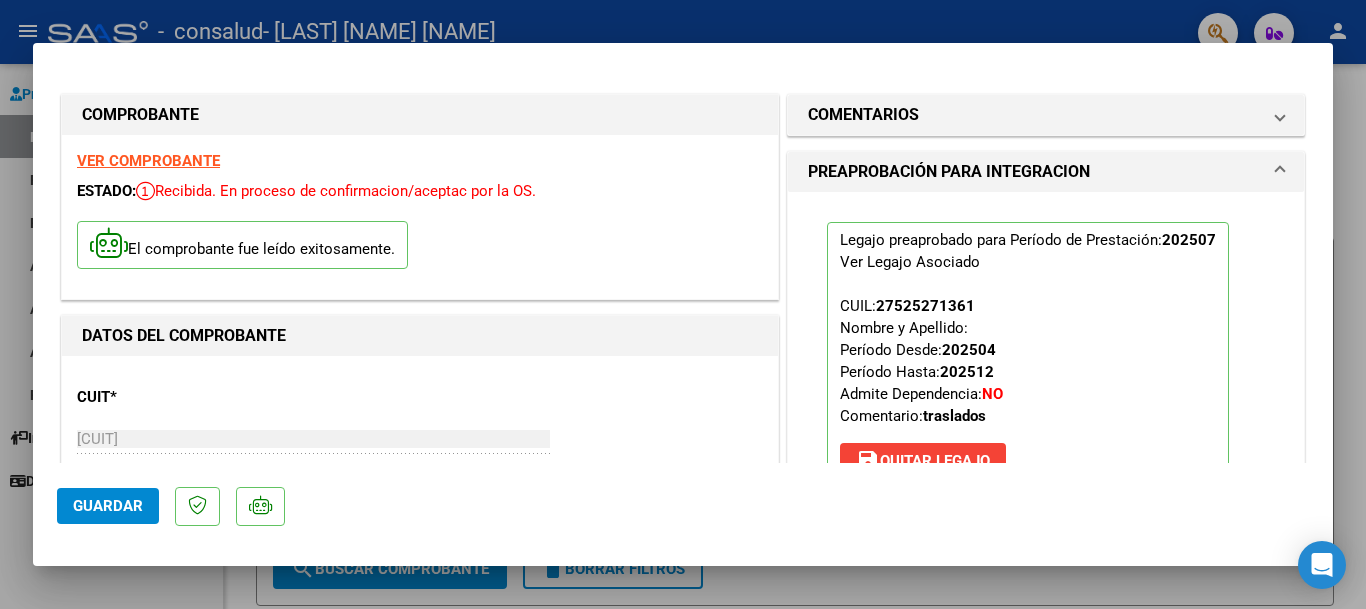 click at bounding box center [683, 304] 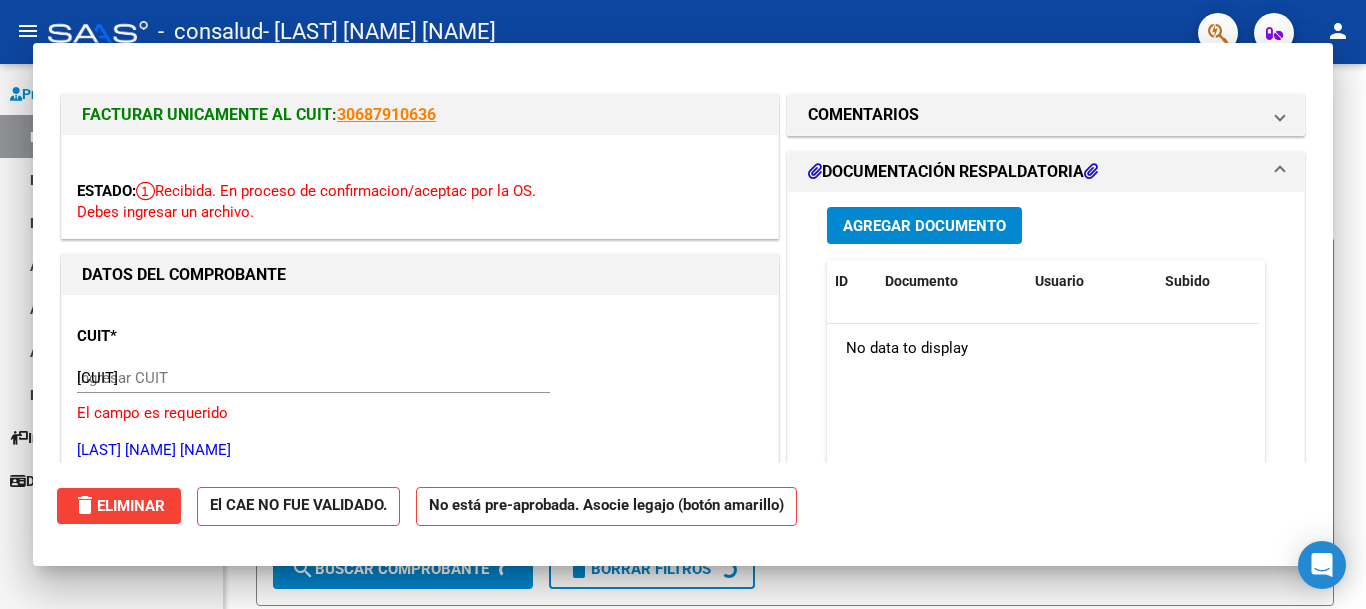 type 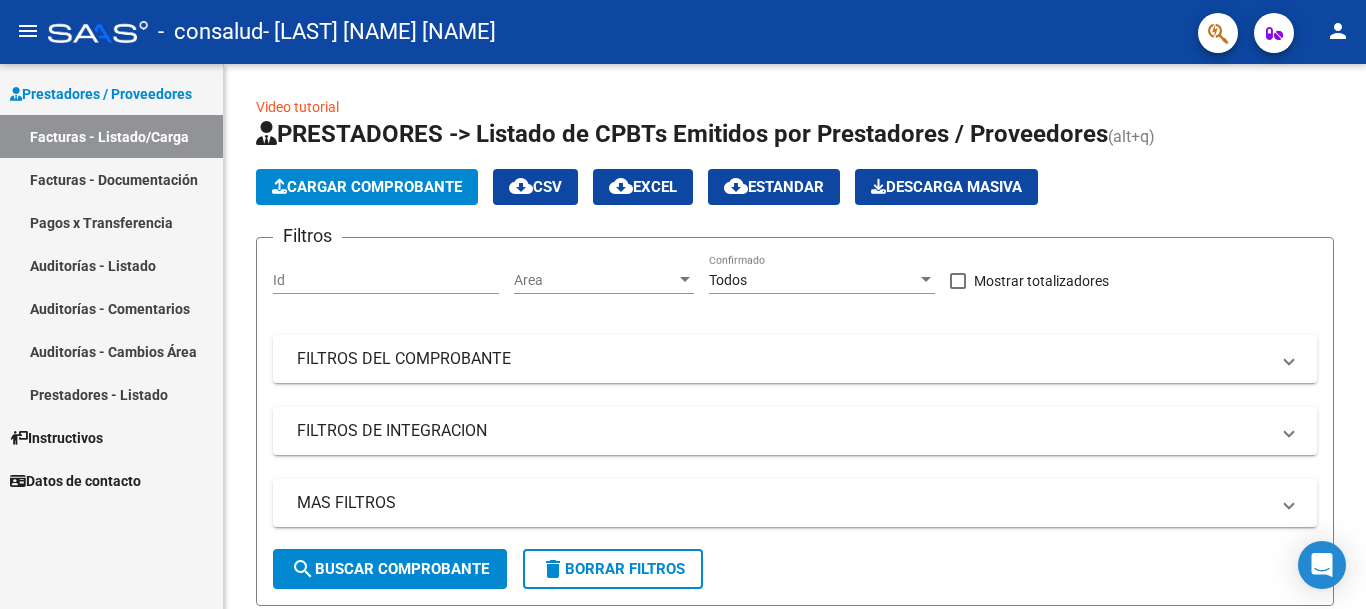 click on "Pagos x Transferencia" at bounding box center (111, 222) 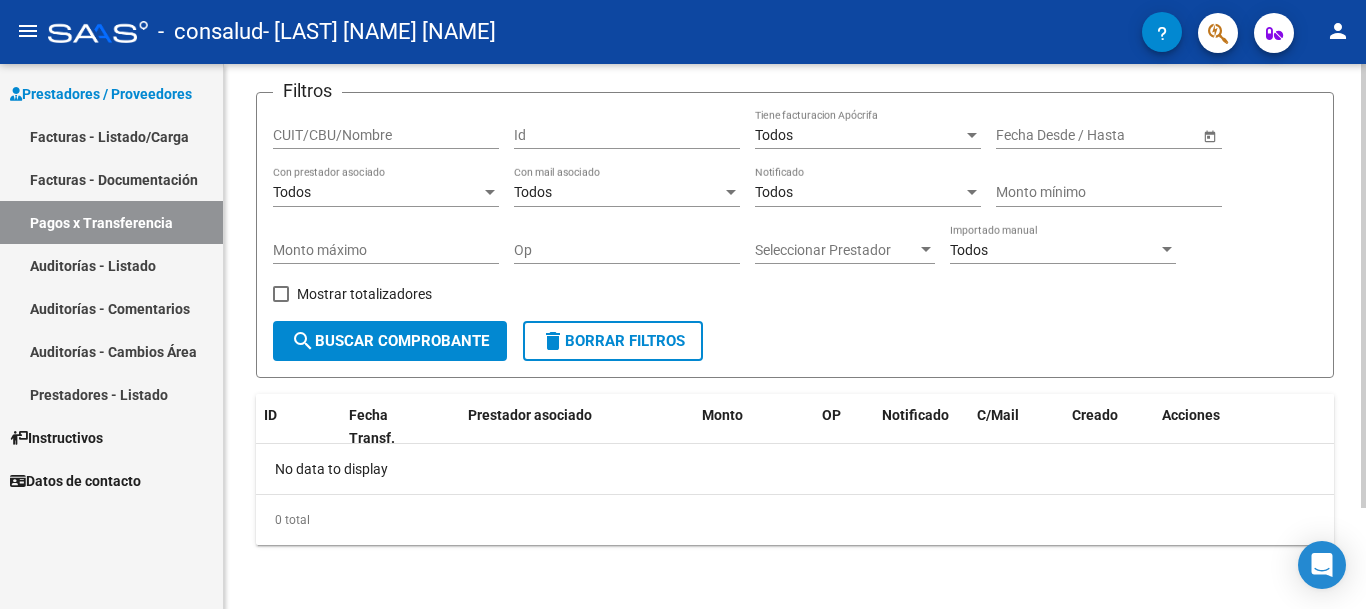 scroll, scrollTop: 96, scrollLeft: 0, axis: vertical 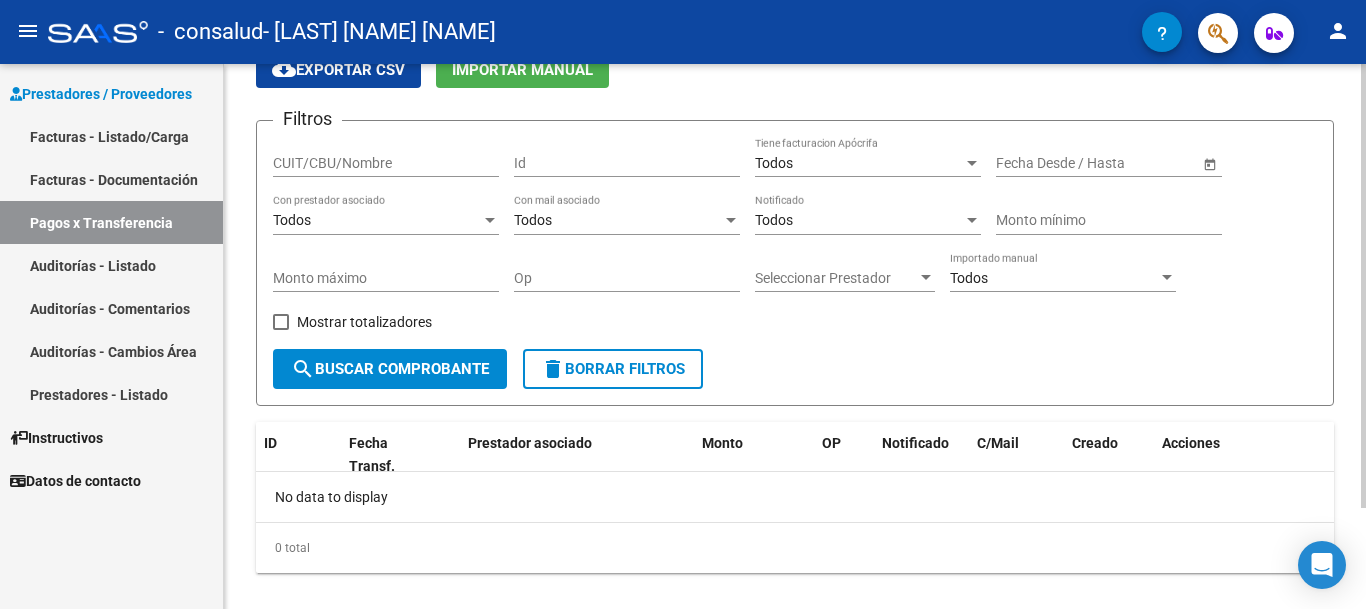 click on "PRESTADORES -> Pagos por Transferencia (alt+p) cloud_download  Exportar CSV   Importar Manual Filtros CUIT/CBU/Nombre Id Todos Tiene facturacion Apócrifa Start date – End date Fecha Desde / Hasta Todos Con prestador asociado Todos Con mail asociado Todos Notificado Monto mínimo Monto máximo Op Seleccionar Prestador Seleccionar Prestador Todos Importado manual    Mostrar totalizadores  search  Buscar Comprobante  delete  Borrar Filtros  ID Fecha Transf. Prestador asociado Monto OP Notificado C/Mail Creado Acciones No data to display  0 total   1" 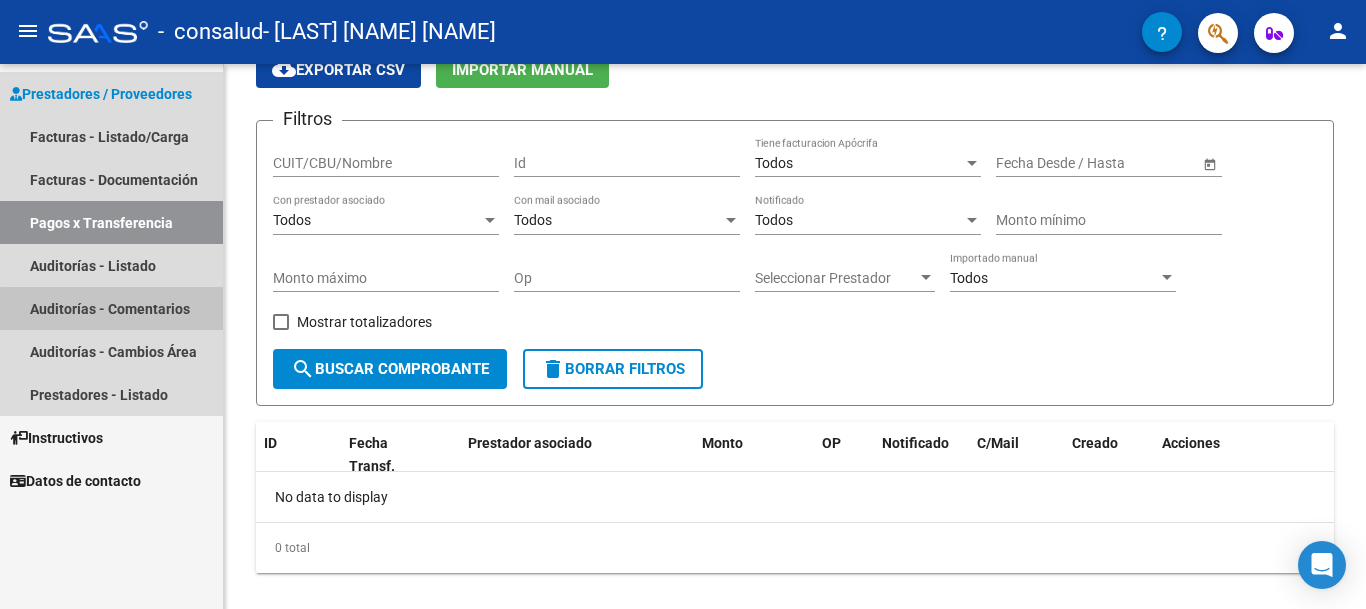 click on "Auditorías - Comentarios" at bounding box center [111, 308] 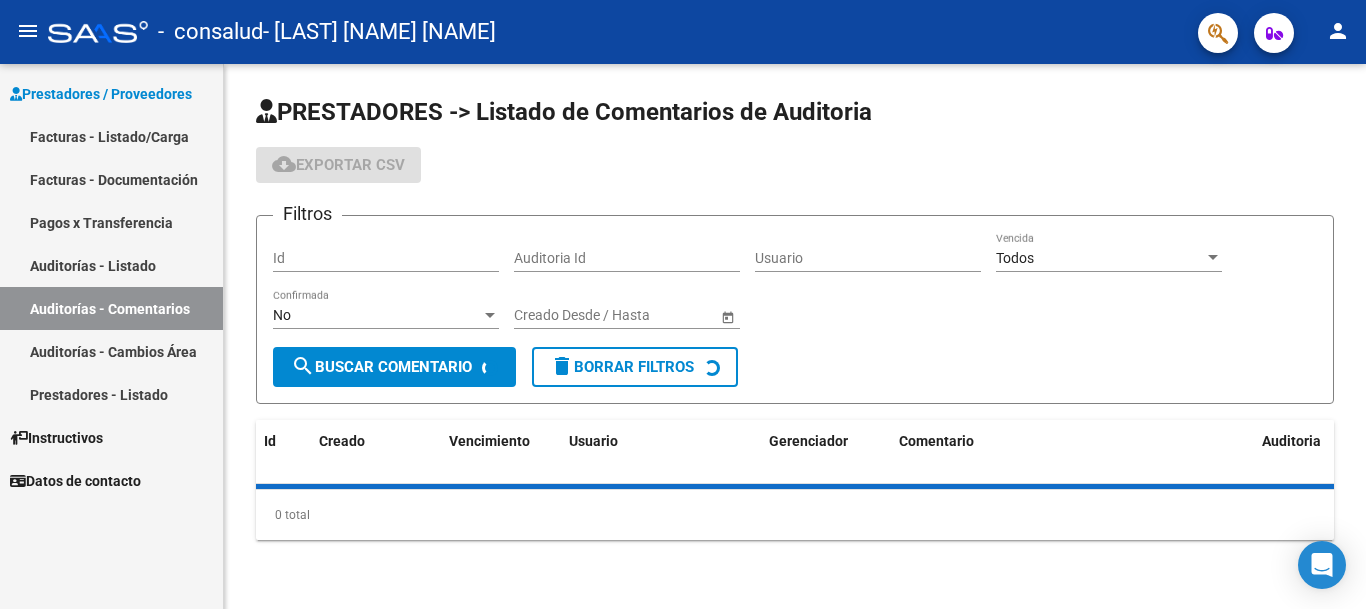 scroll, scrollTop: 0, scrollLeft: 0, axis: both 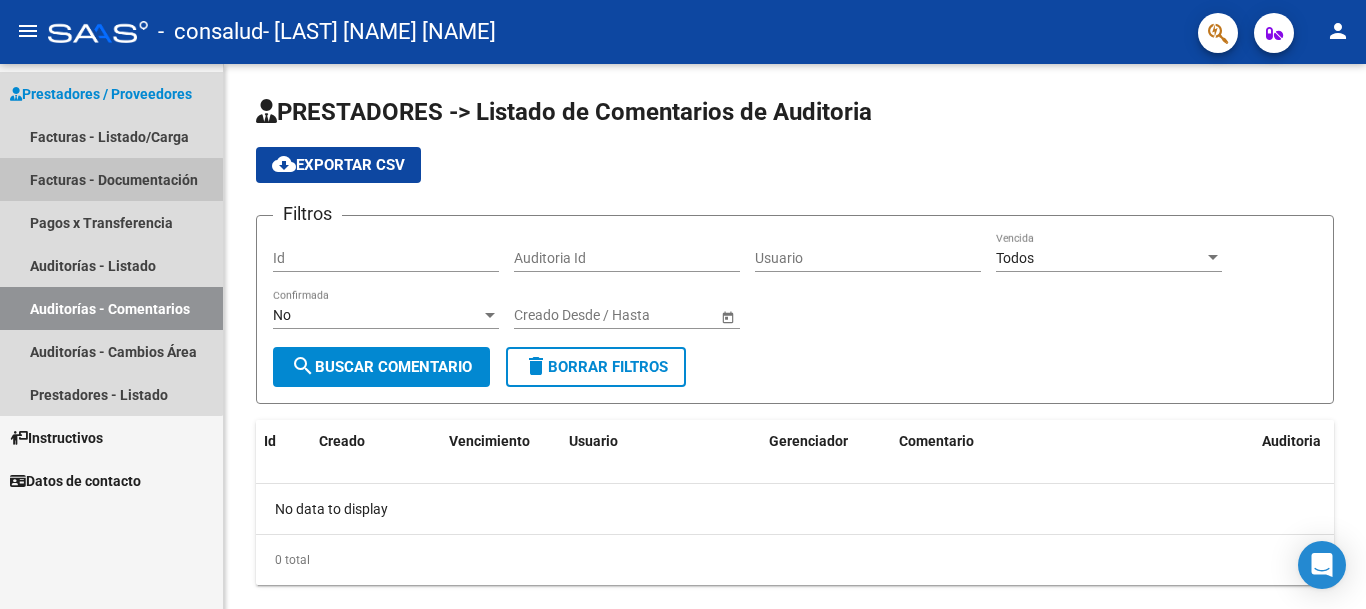 click on "Facturas - Documentación" at bounding box center [111, 179] 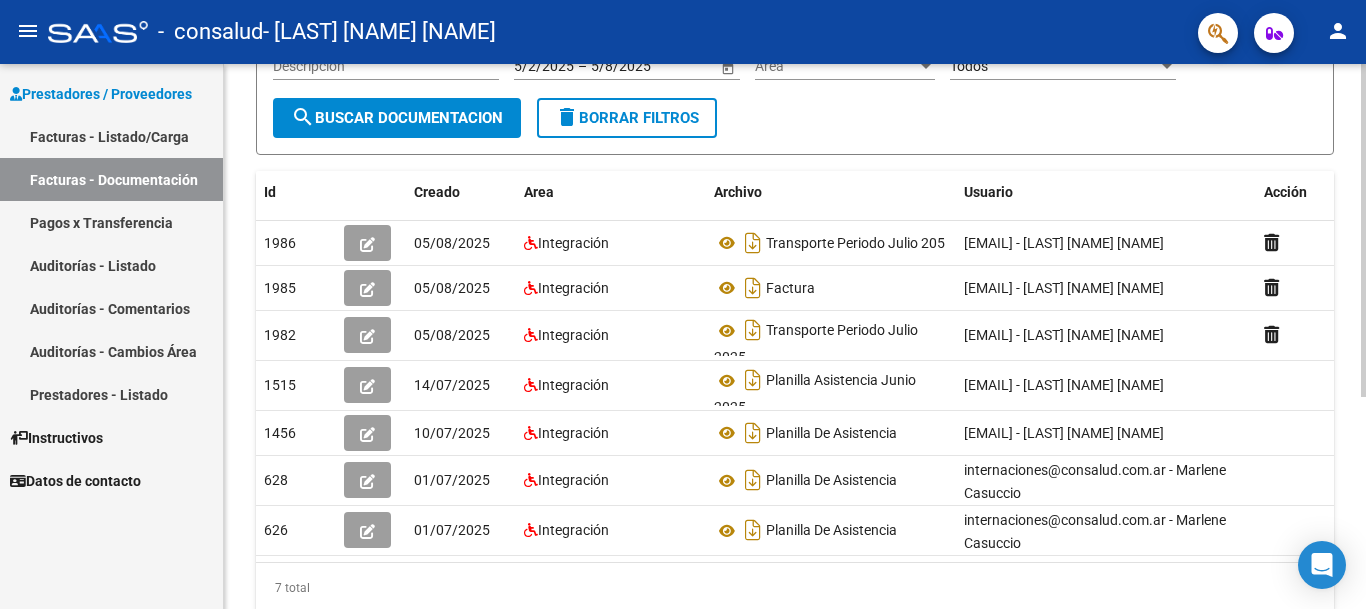 scroll, scrollTop: 232, scrollLeft: 0, axis: vertical 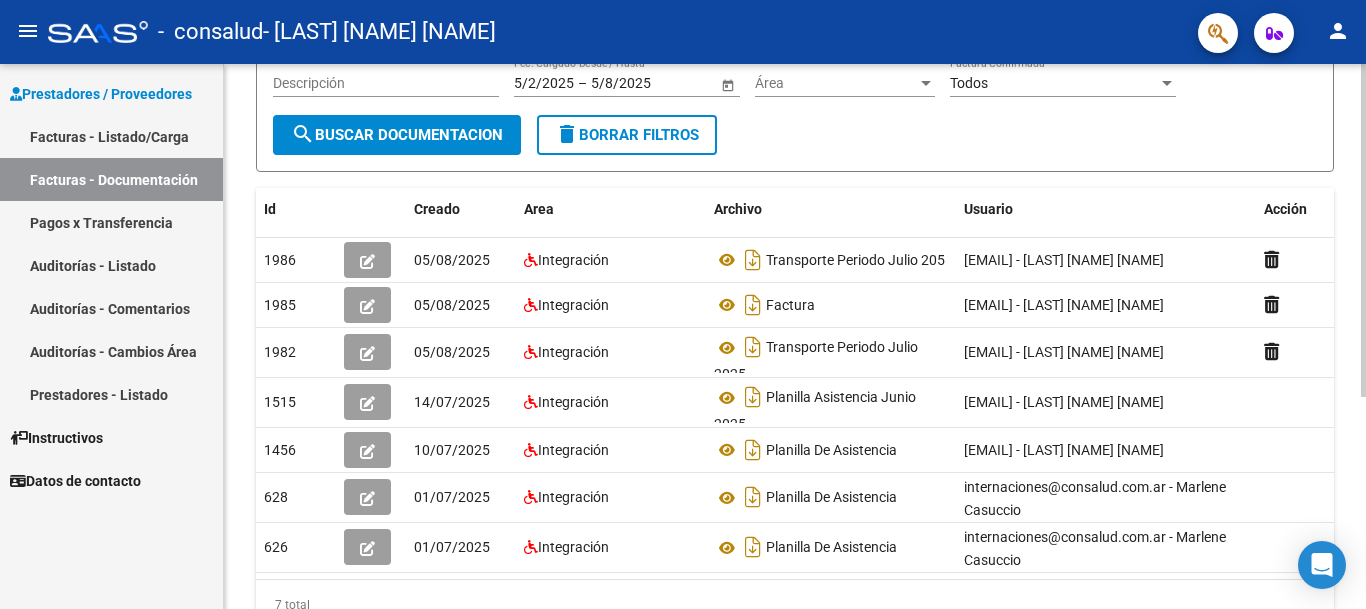 click 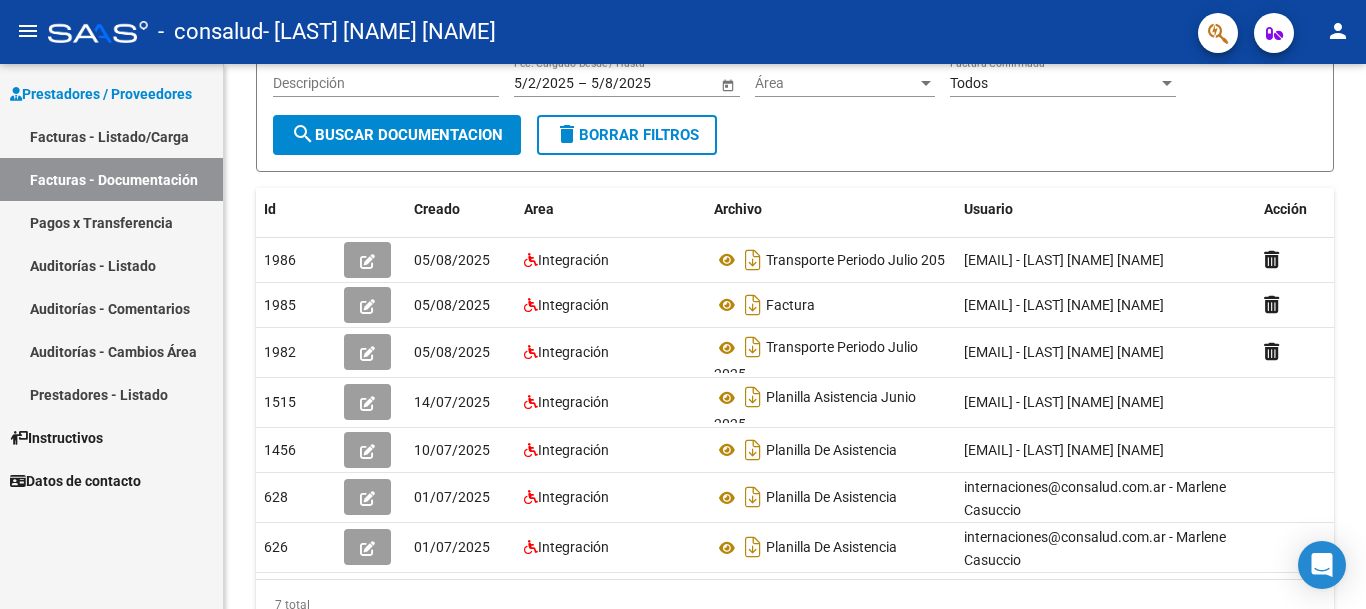 click on "Facturas - Listado/Carga" at bounding box center [111, 136] 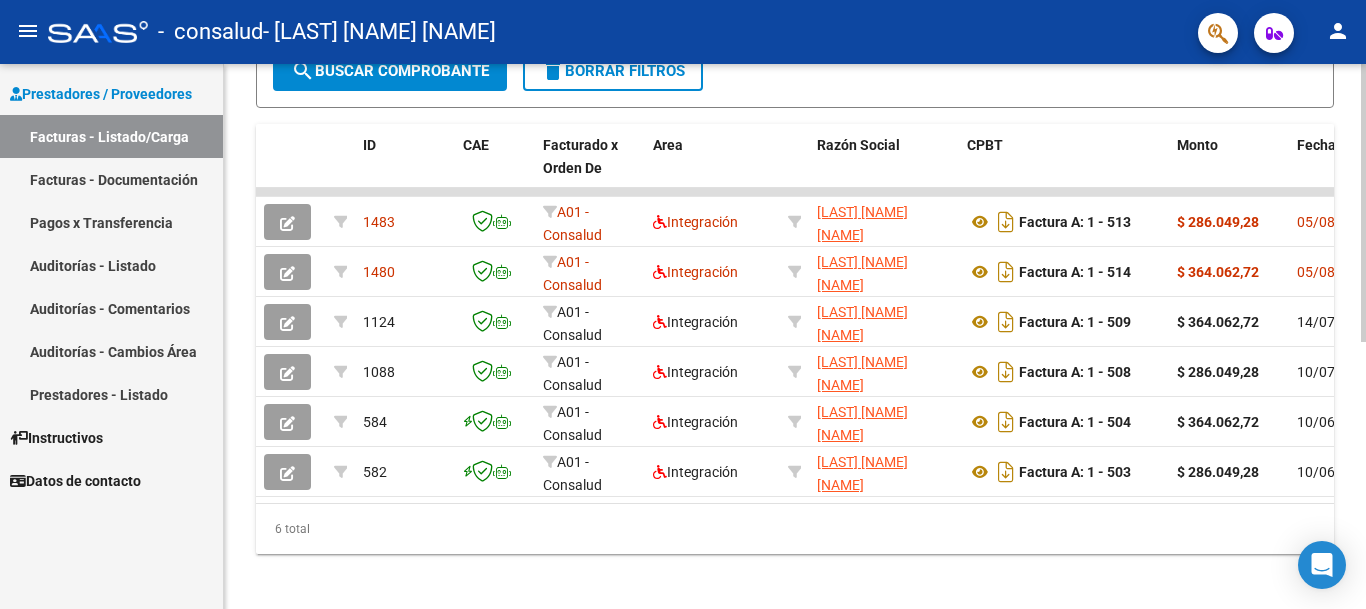 scroll, scrollTop: 520, scrollLeft: 0, axis: vertical 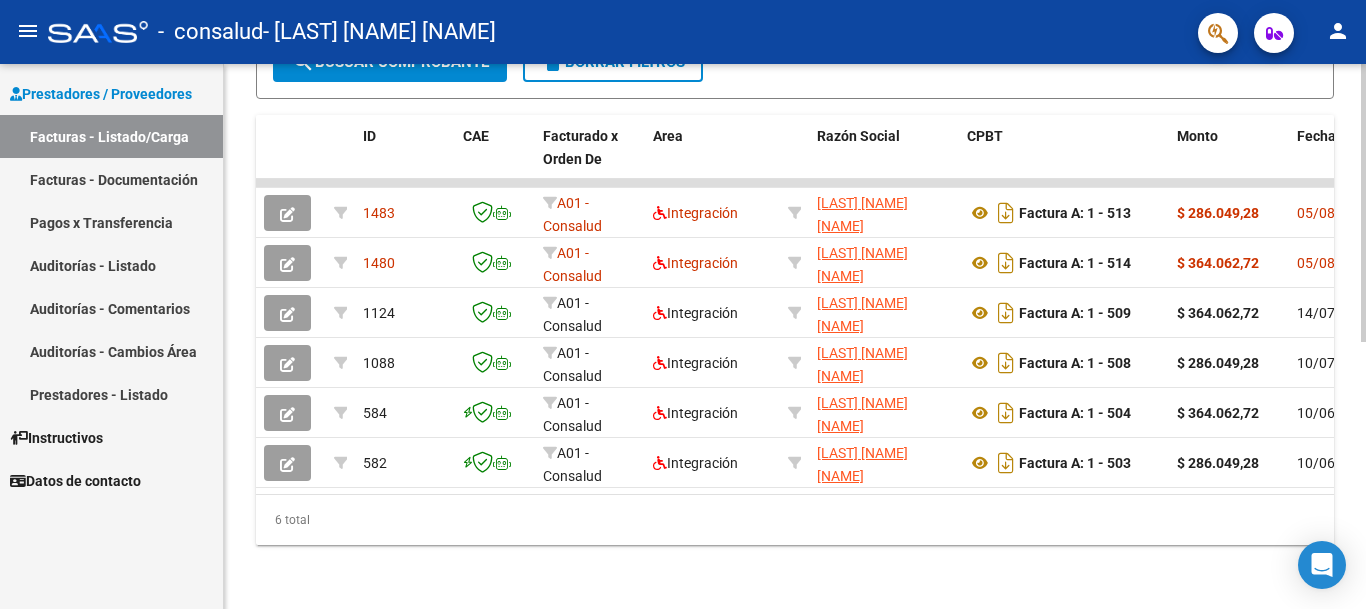 click 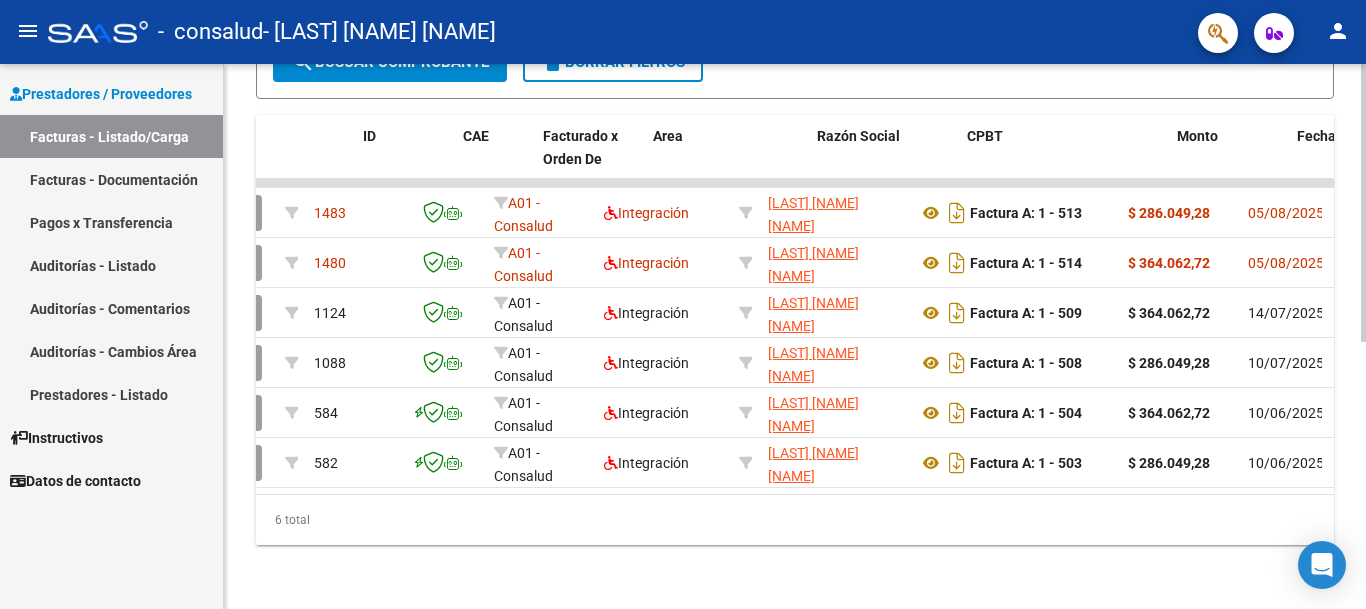 scroll, scrollTop: 0, scrollLeft: 0, axis: both 